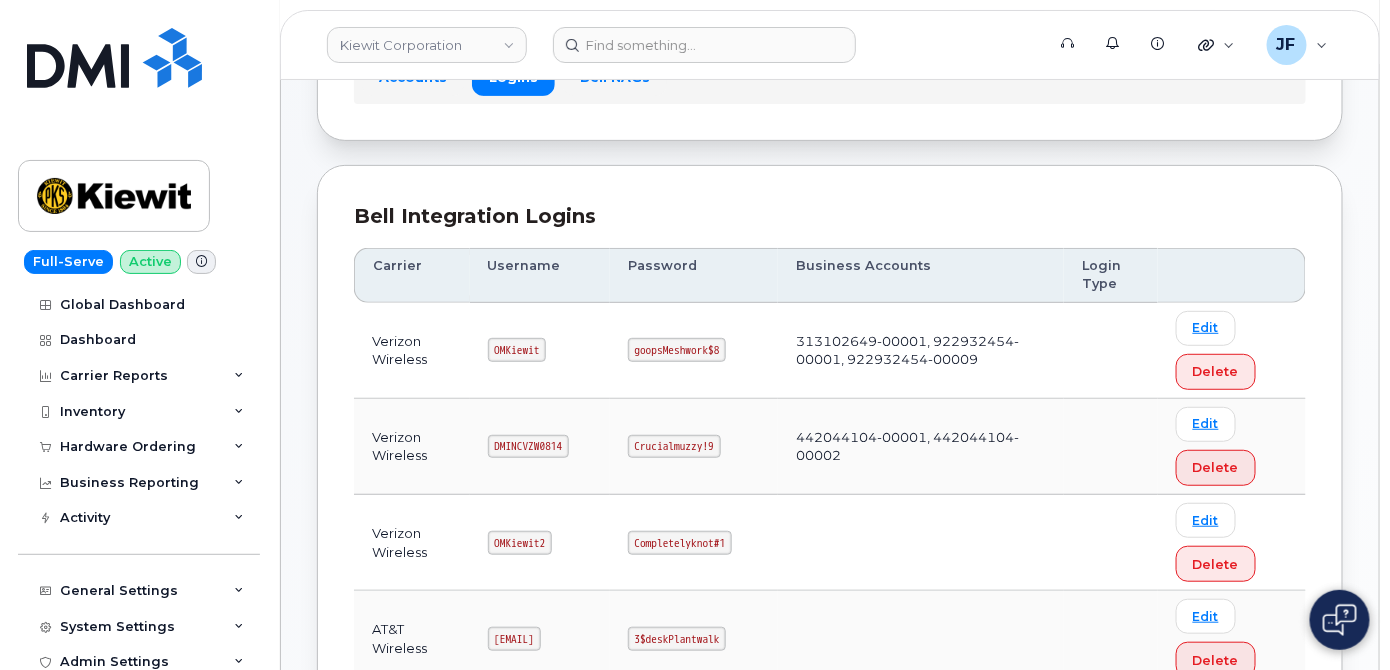 scroll, scrollTop: 181, scrollLeft: 0, axis: vertical 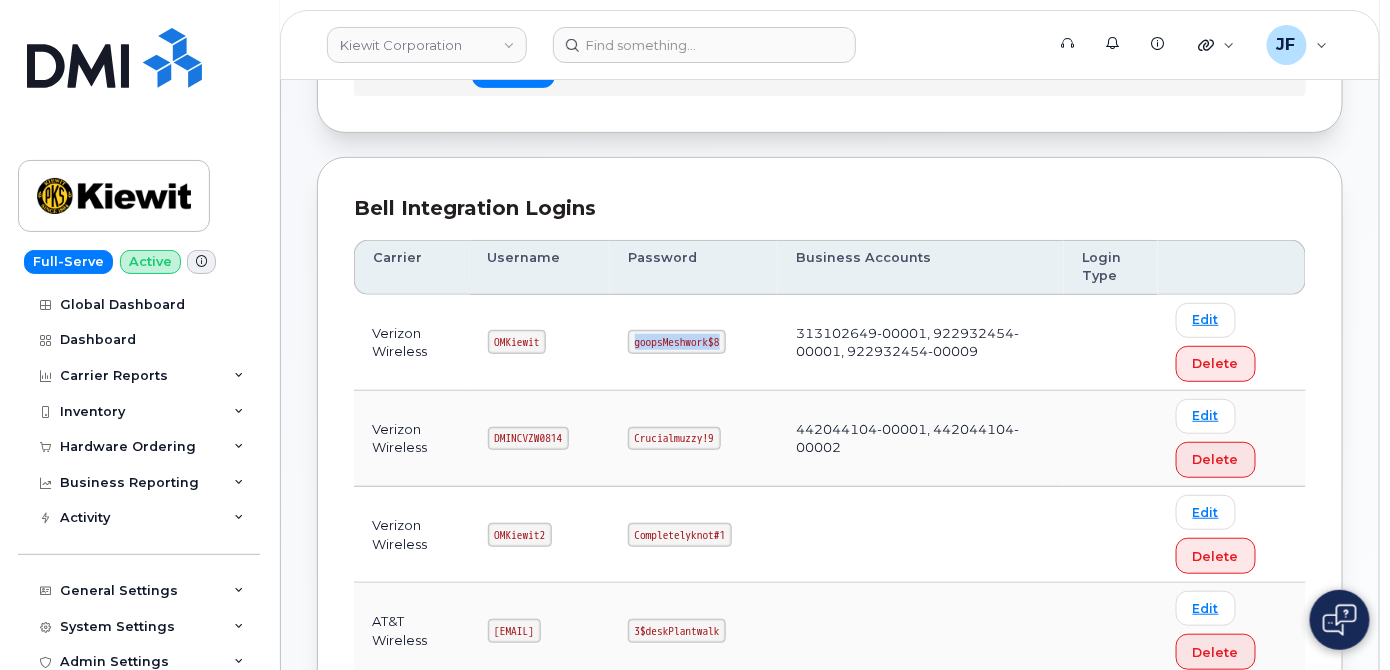 drag, startPoint x: 786, startPoint y: 342, endPoint x: 872, endPoint y: 343, distance: 86.00581 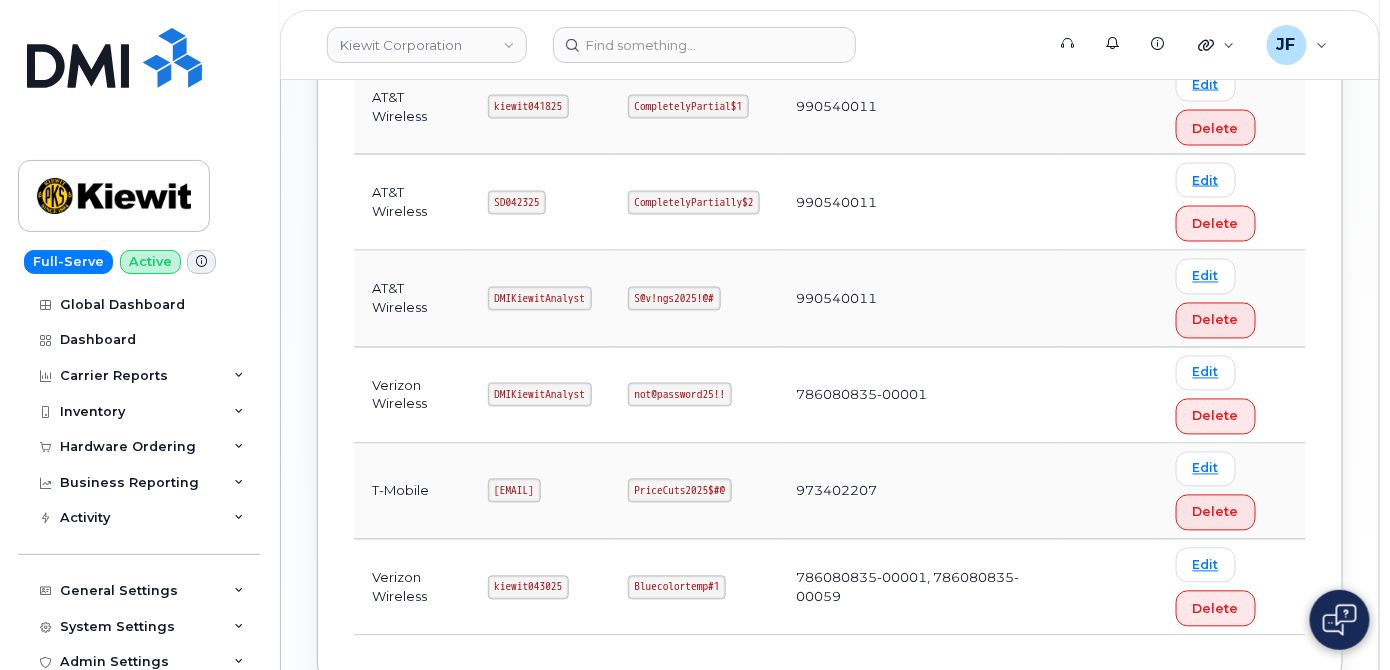 scroll, scrollTop: 1181, scrollLeft: 0, axis: vertical 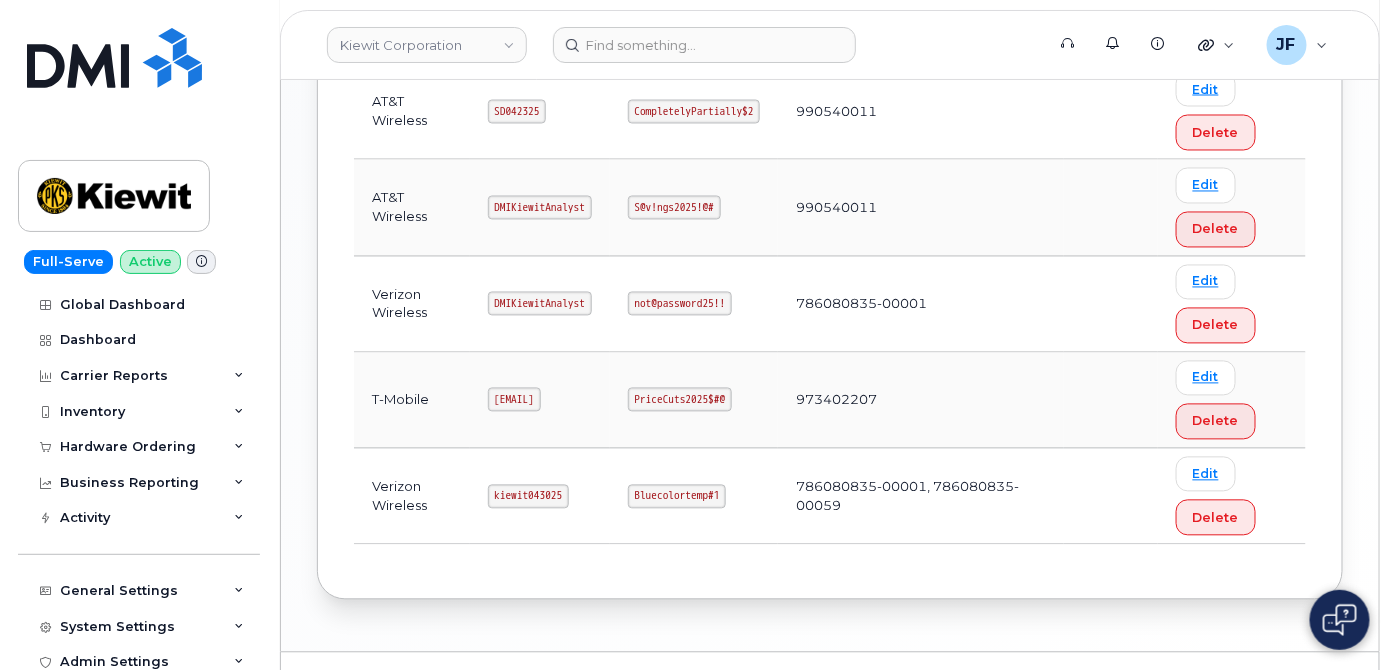 click on "kiewit043025" at bounding box center [529, 497] 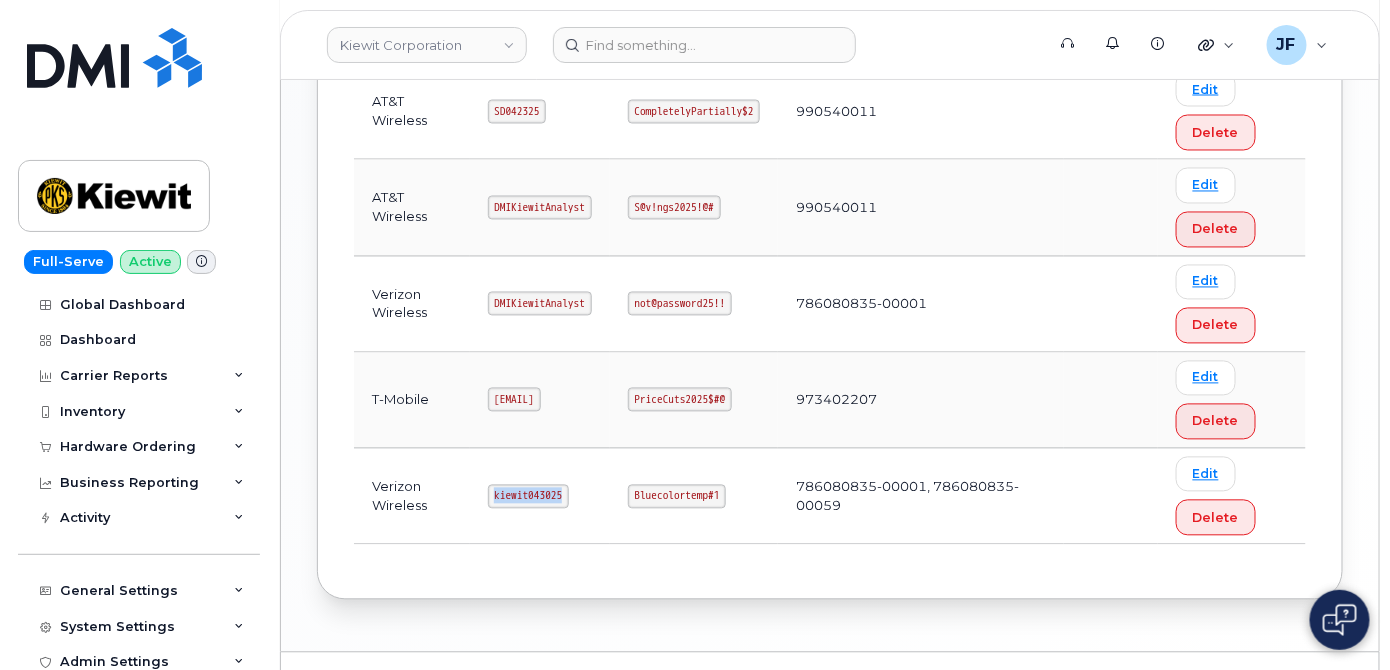 click on "kiewit043025" at bounding box center (529, 497) 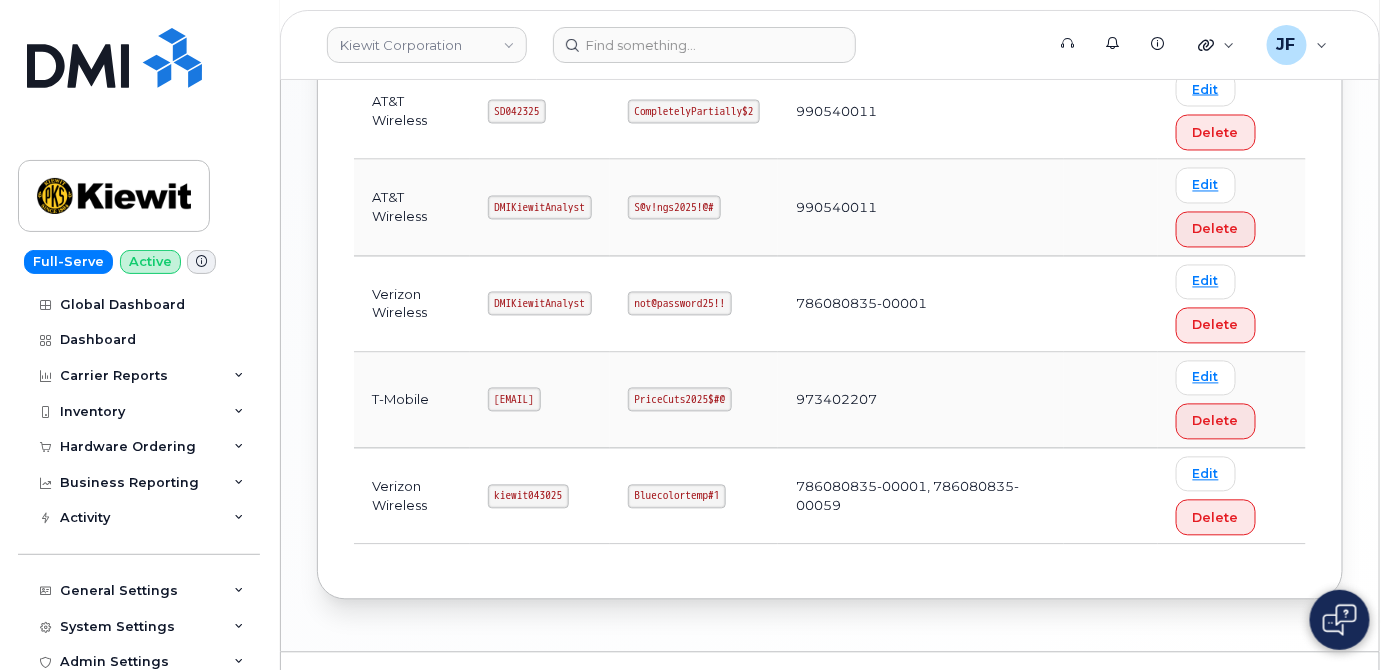 click on "Carrier Username Password Business Accounts Login Type Verizon Wireless OMKiewit goopsMeshwork$8 313102649-00001, 922932454-00001, 922932454-00009 Edit Delete Verizon Wireless DMINCVZW0814 Crucialmuzzy!9 442044104-00001, 442044104-00002 Edit Delete Verizon Wireless OMKiewit2 Completelyknot#1 Edit Delete AT&T Wireless om@dminc.com 3$deskPlantwalk Edit Delete Verizon Wireless OMKiewit1 recieveDriving%6 Edit Delete AT&T Wireless ms-kiewit@dminc.com rabbitCartree@1 287237071101, 287259046887, 829556767, 998975023 Edit Delete T-Mobile ms-kiewit@dminc.com Skyinthepie!2 973402207 Edit Delete AT&T Wireless kiewit041825 CompletelyPartial$1 990540011 Edit Delete AT&T Wireless SD042325 CompletelyPartially$2 990540011 Edit Delete AT&T Wireless DMIKiewitAnalyst S@v!ngs2025!@# 990540011 Edit Delete Verizon Wireless DMIKiewitAnalyst not@password25!! 786080835-00001 Edit Delete T-Mobile ms-invoiceprocessing@dminc.com PriceCuts2025$#@ 973402207 Edit Delete Verizon Wireless kiewit043025 Bluecolortemp#1 Edit Delete" at bounding box center (830, -108) 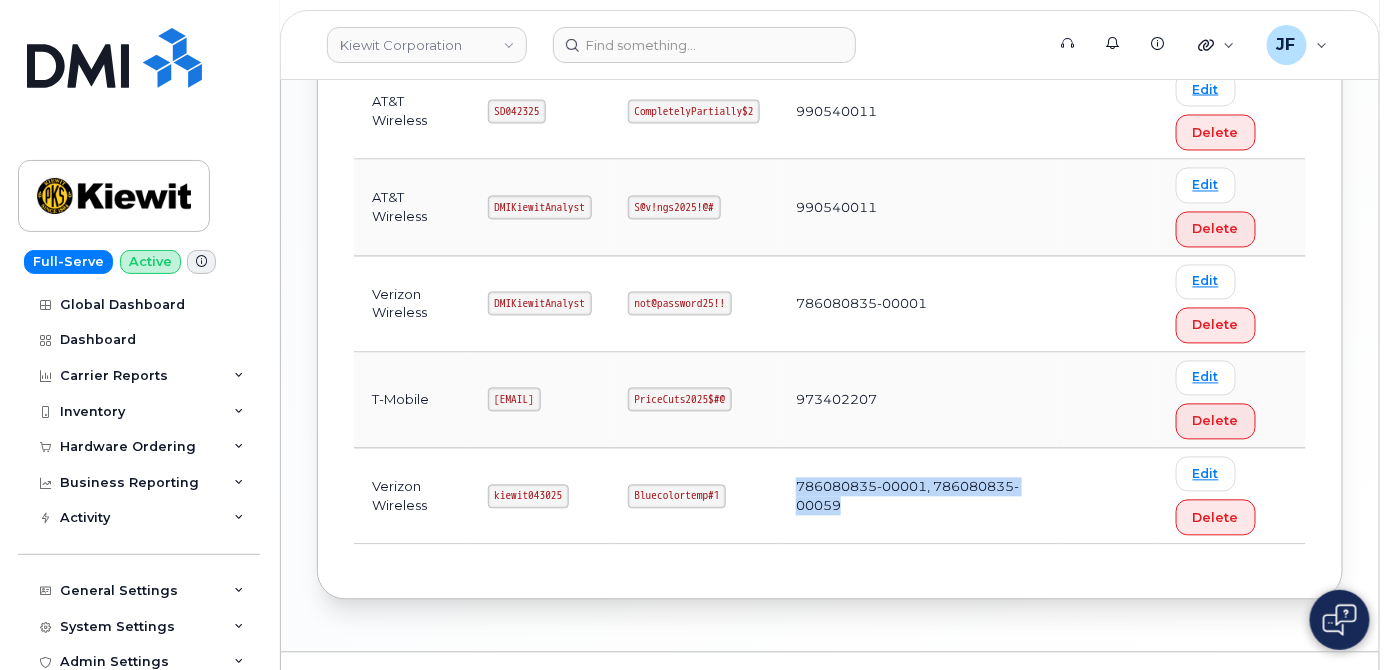 drag, startPoint x: 891, startPoint y: 472, endPoint x: 1034, endPoint y: 491, distance: 144.25671 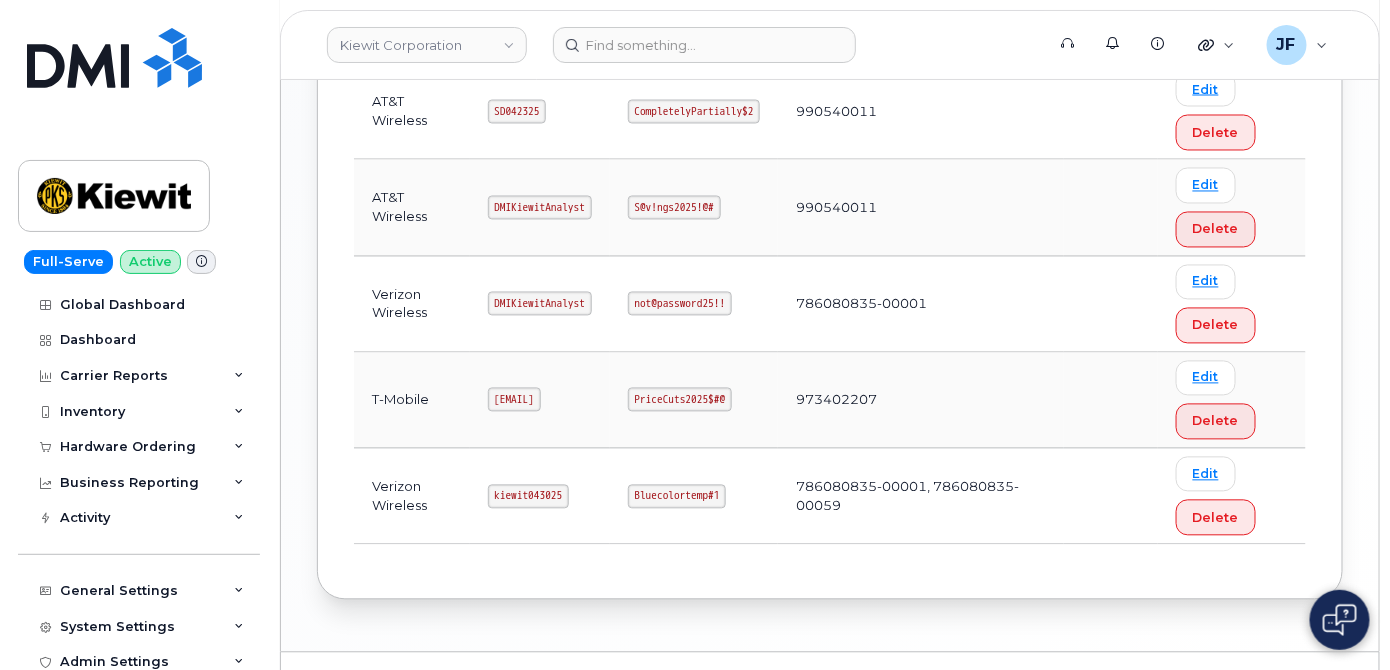 click on "Verizon Wireless" at bounding box center [412, 497] 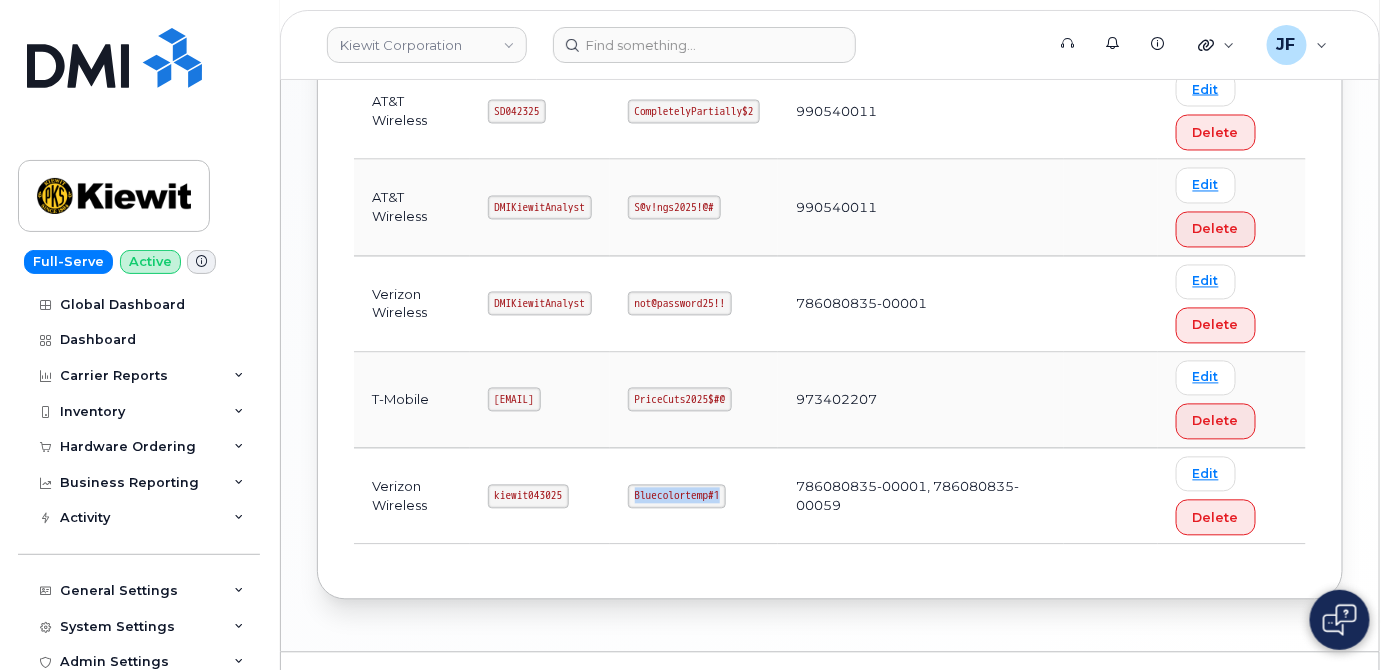 drag, startPoint x: 719, startPoint y: 481, endPoint x: 810, endPoint y: 484, distance: 91.04944 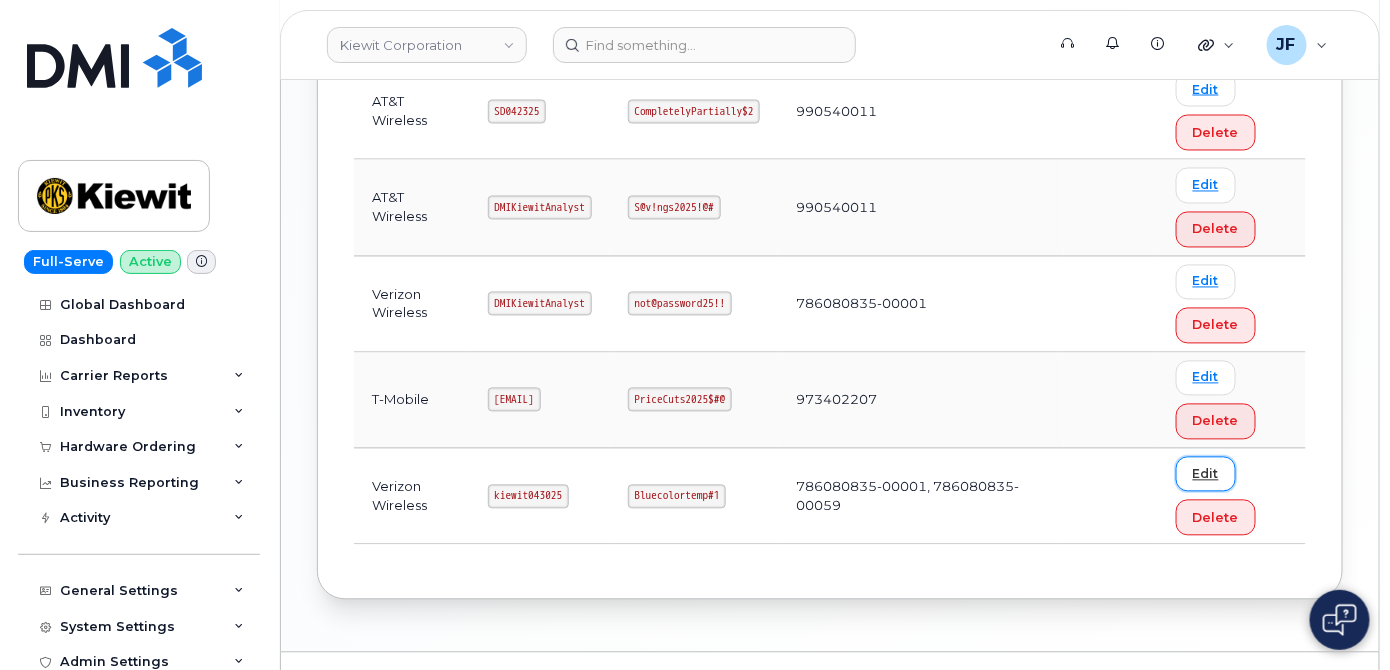 click on "Edit" at bounding box center [1206, 474] 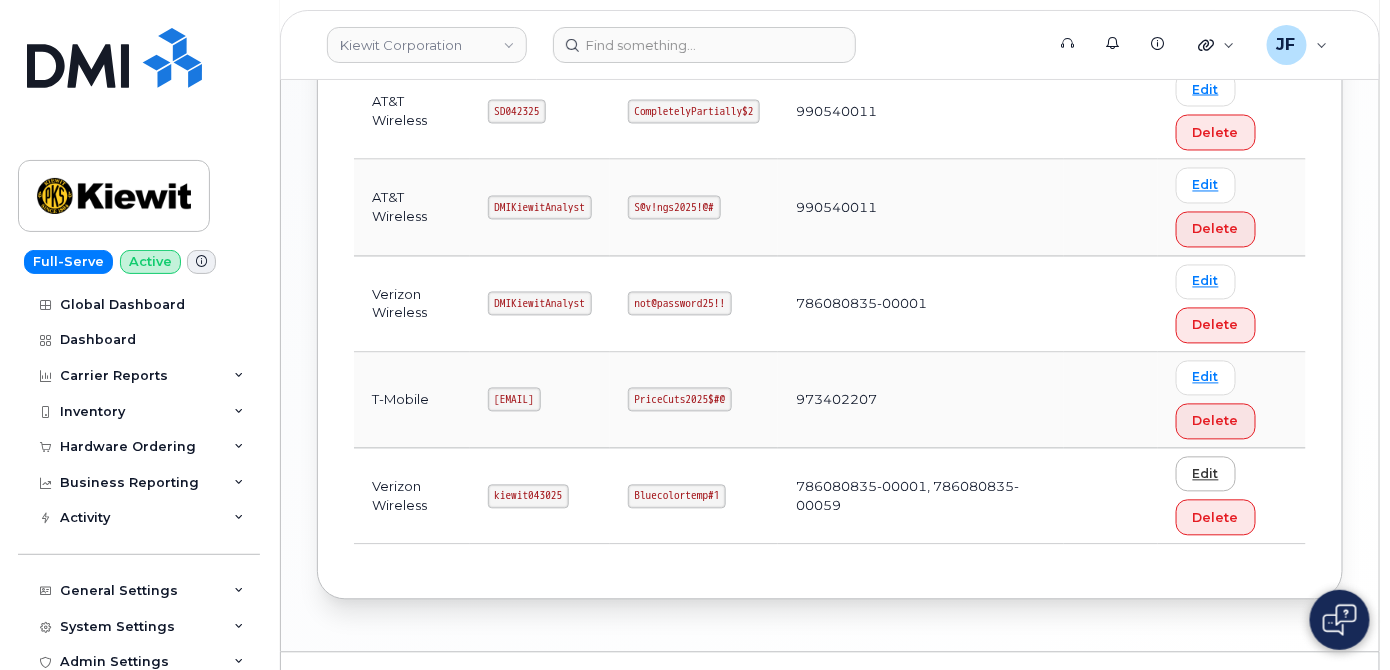 scroll, scrollTop: 0, scrollLeft: 0, axis: both 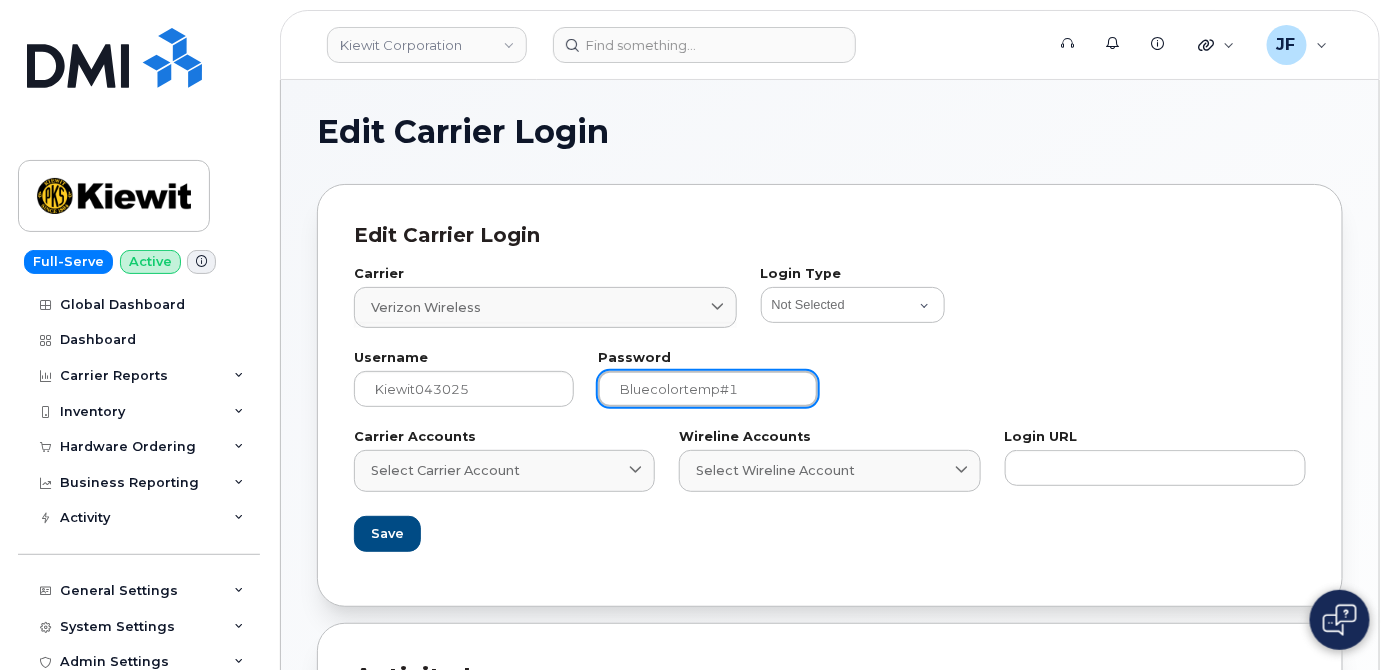 click on "Bluecolortemp#1" at bounding box center (708, 389) 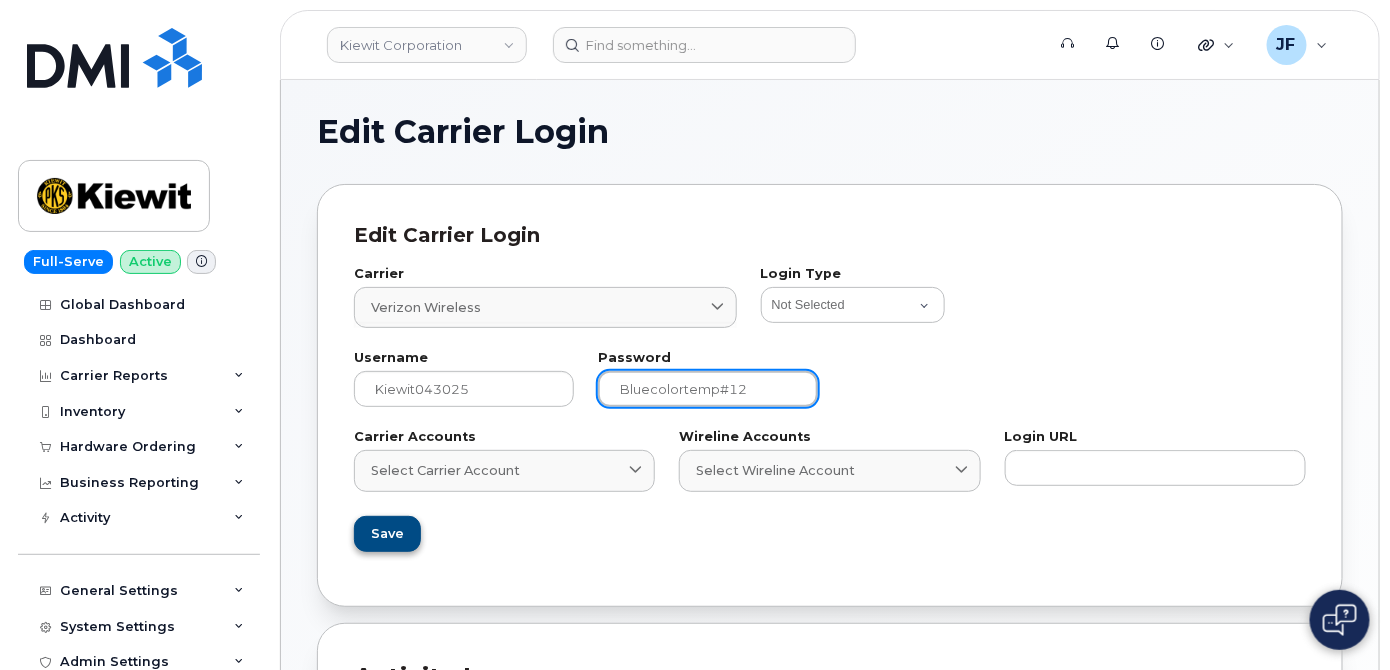 type on "Bluecolortemp#12" 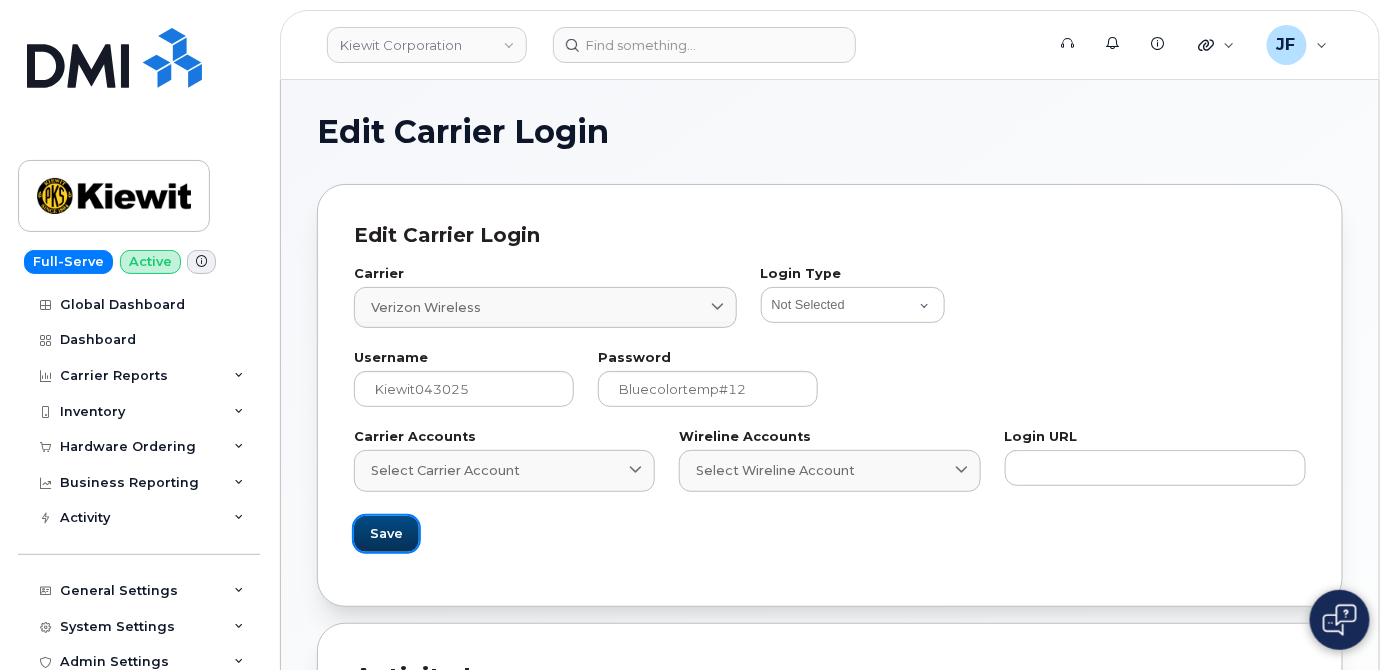 click on "Save" at bounding box center (386, 533) 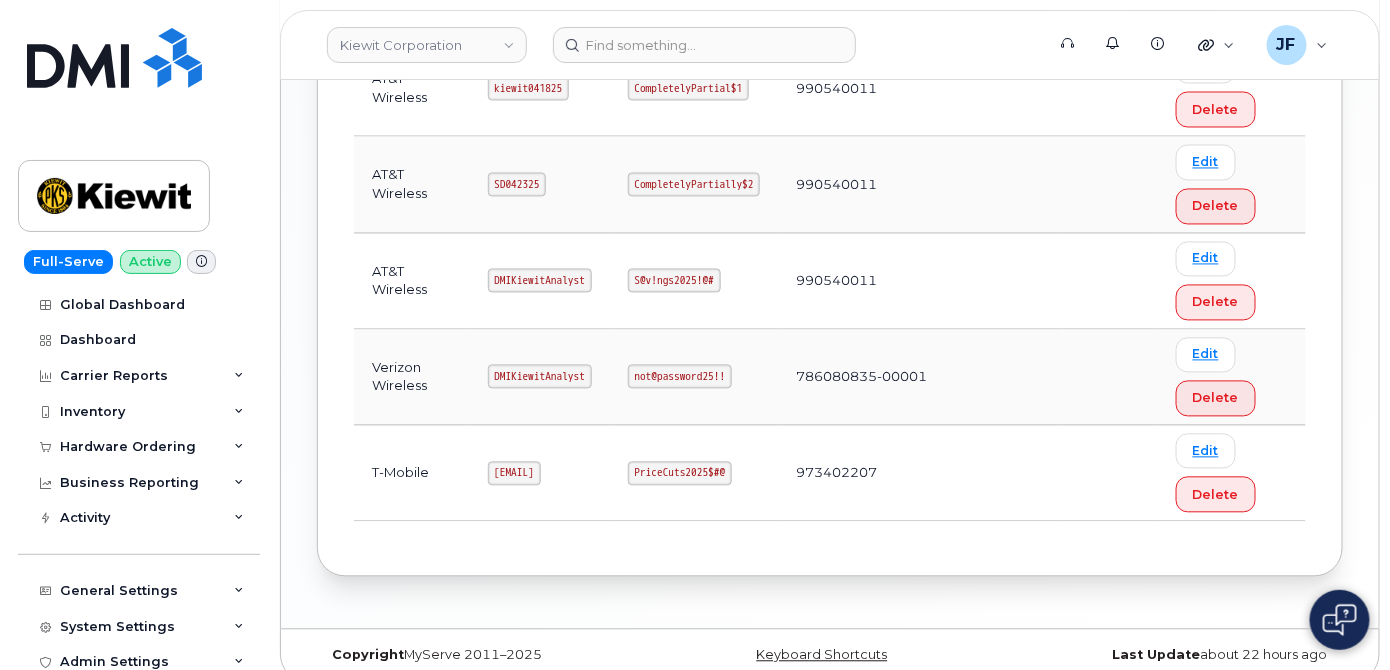 scroll, scrollTop: 1212, scrollLeft: 0, axis: vertical 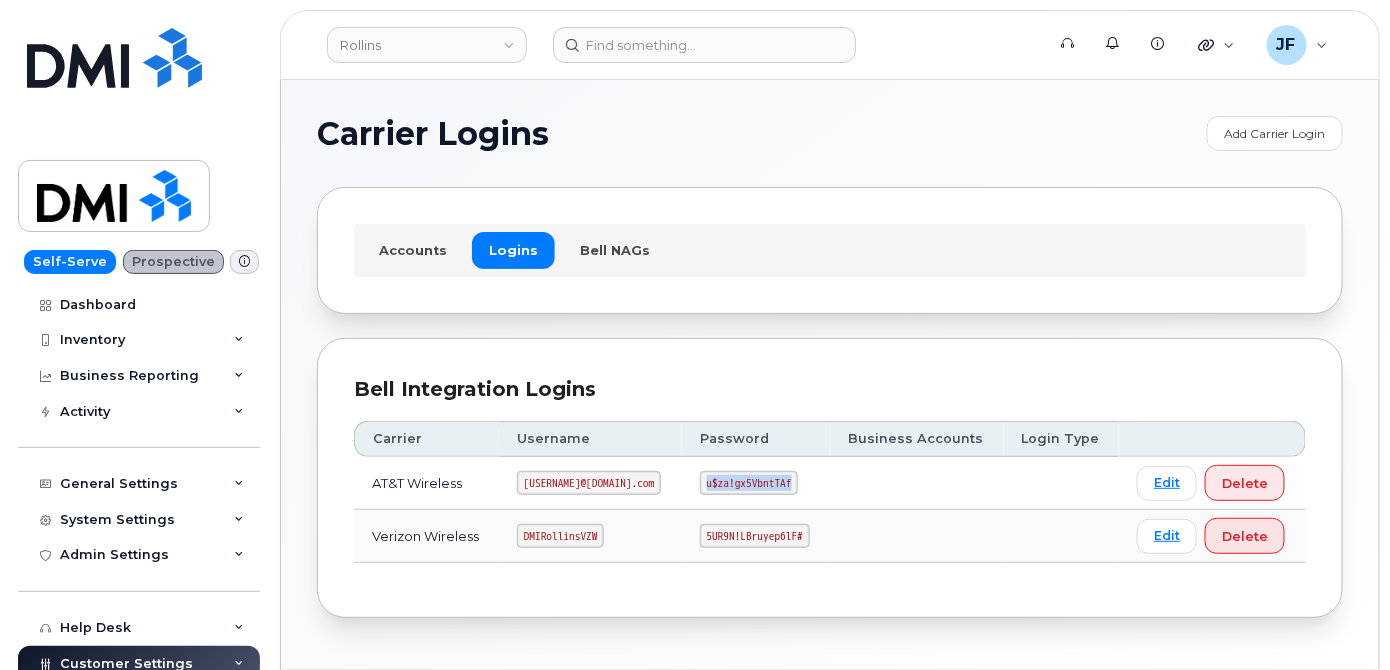 drag, startPoint x: 706, startPoint y: 483, endPoint x: 803, endPoint y: 485, distance: 97.020615 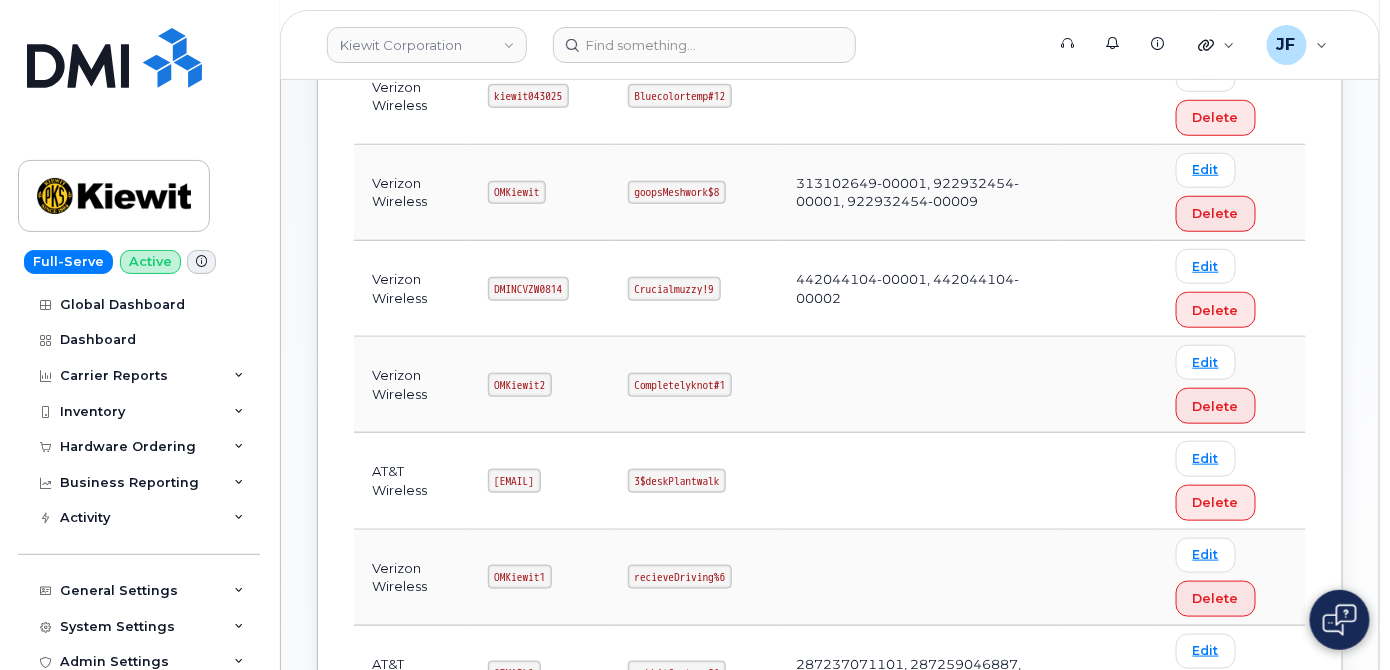 scroll, scrollTop: 394, scrollLeft: 0, axis: vertical 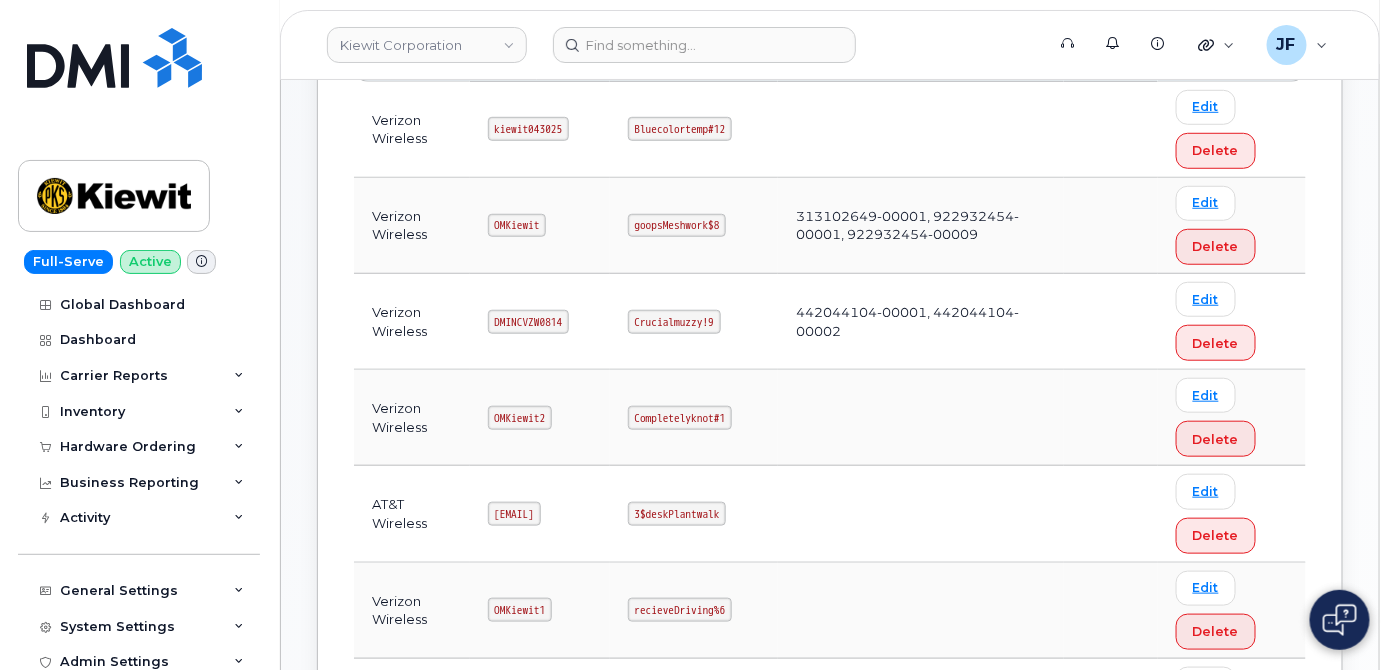 click on "kiewit043025" at bounding box center (529, 129) 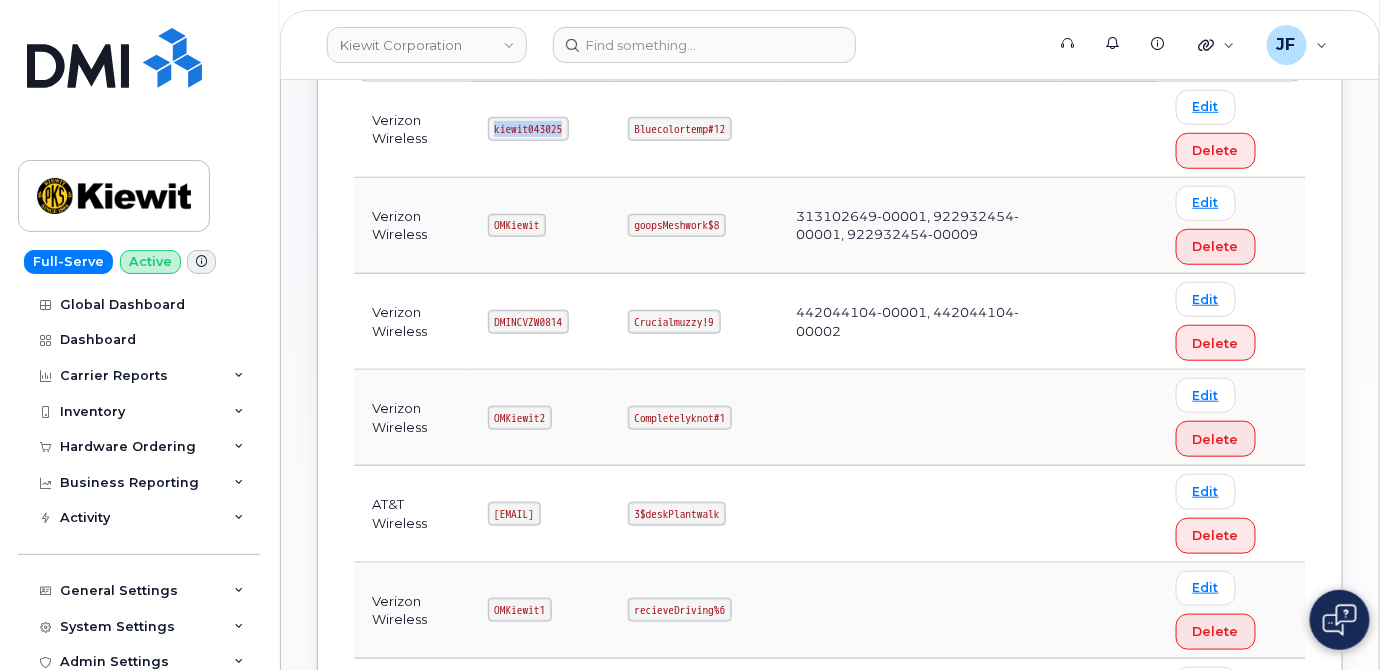 click on "kiewit043025" at bounding box center (529, 129) 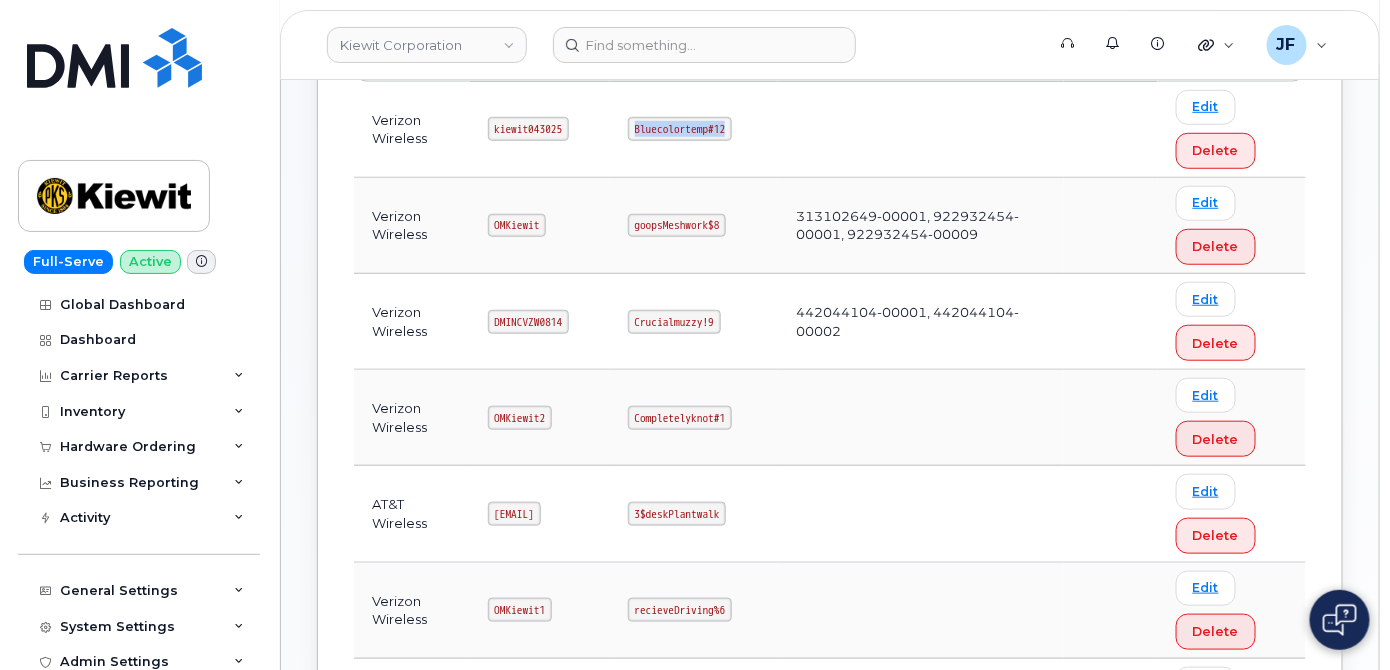 drag, startPoint x: 718, startPoint y: 125, endPoint x: 820, endPoint y: 119, distance: 102.176315 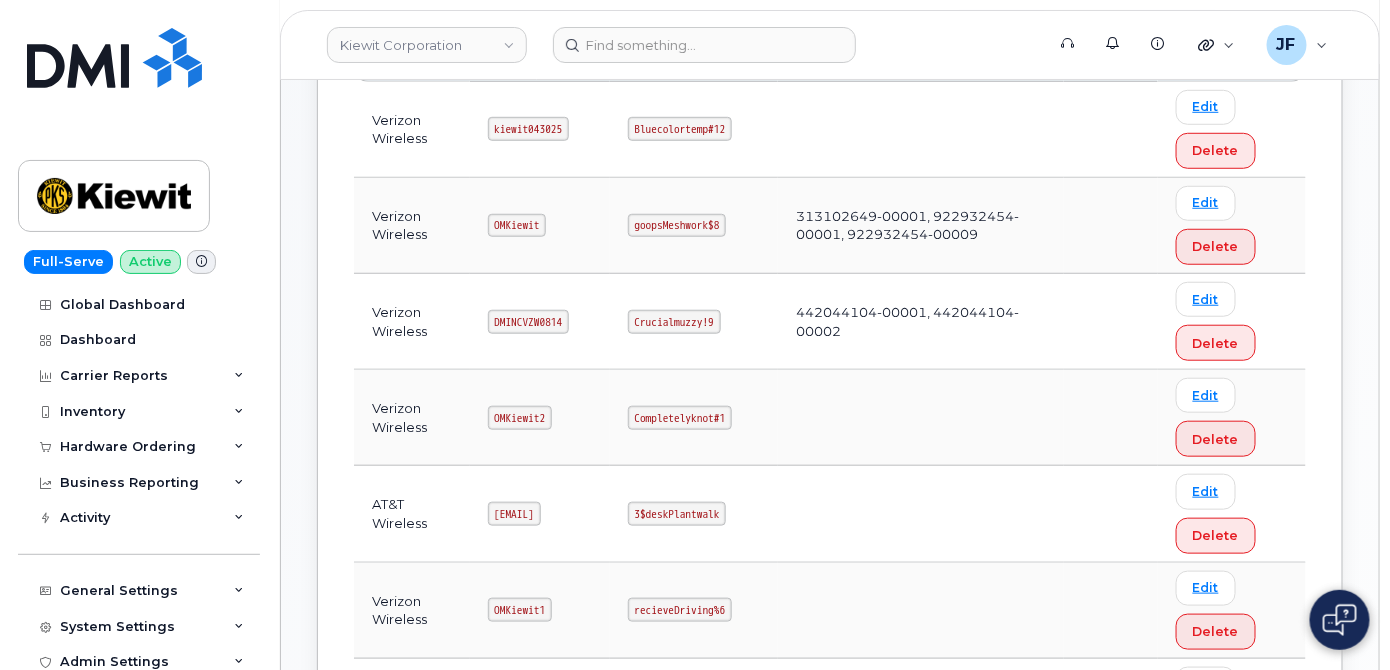 click on "kiewit043025" at bounding box center [529, 129] 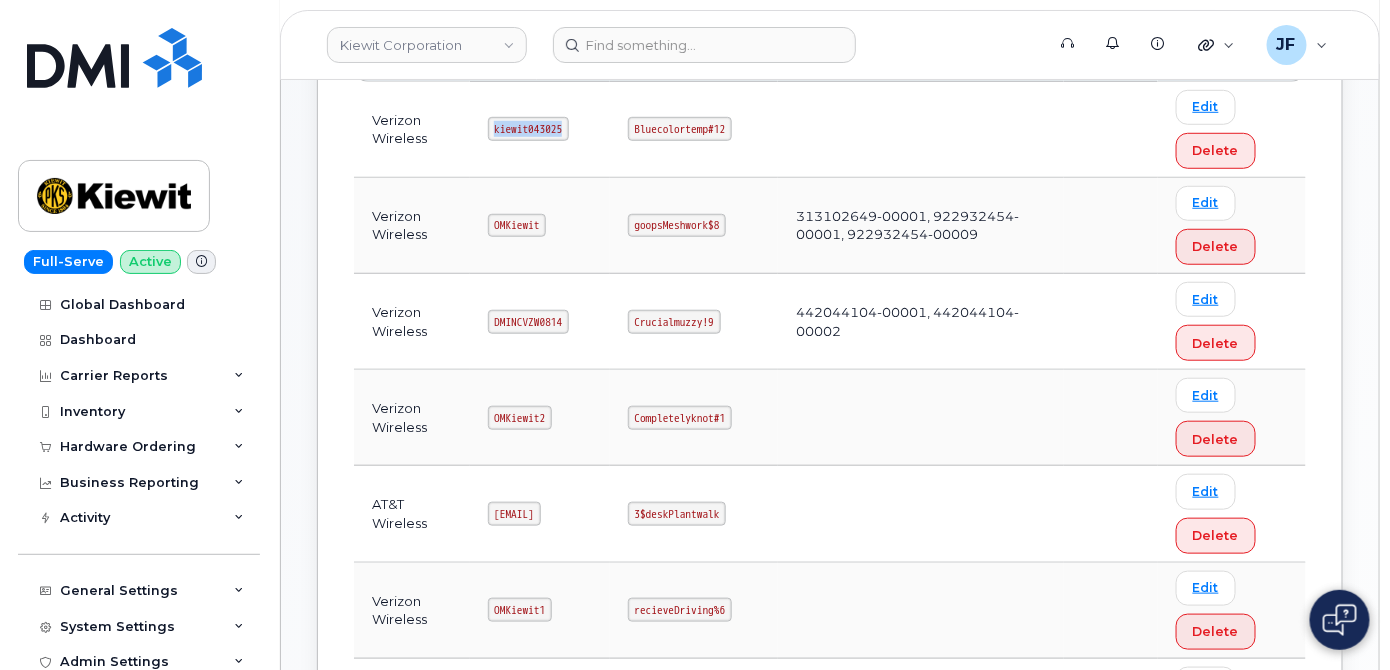 click on "kiewit043025" at bounding box center (529, 129) 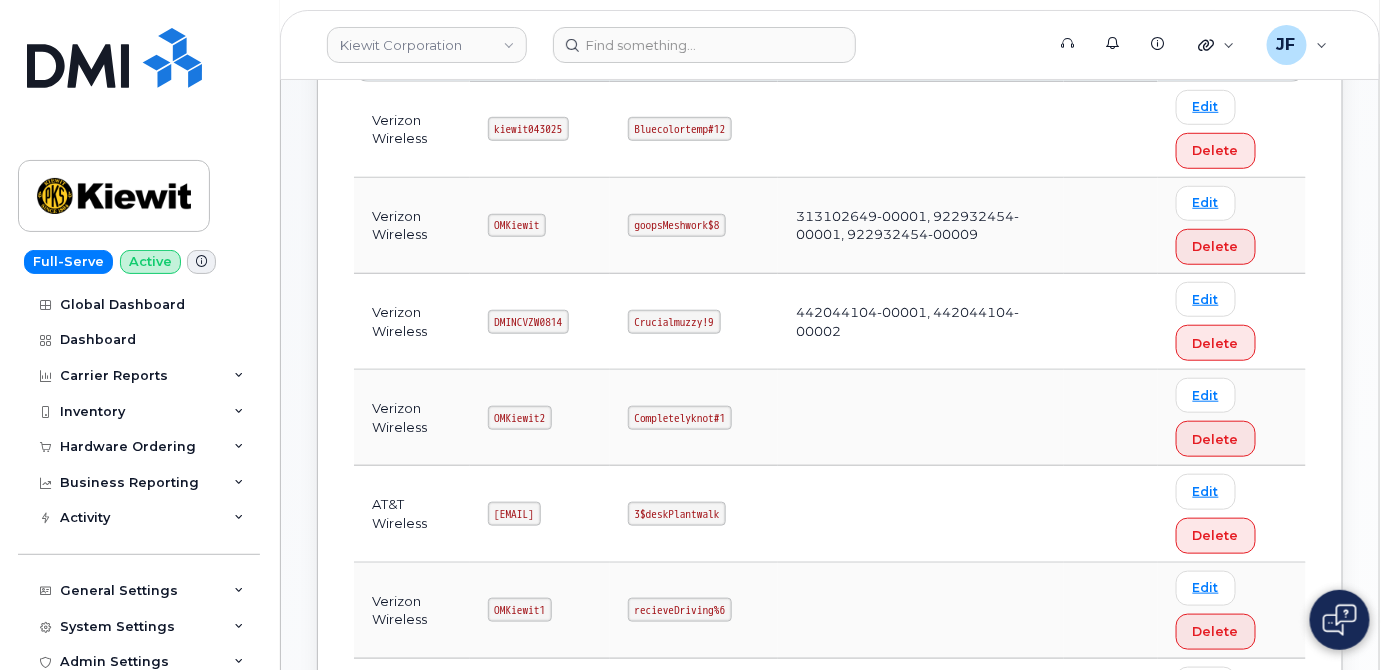 click on "Bluecolortemp#12" at bounding box center [680, 129] 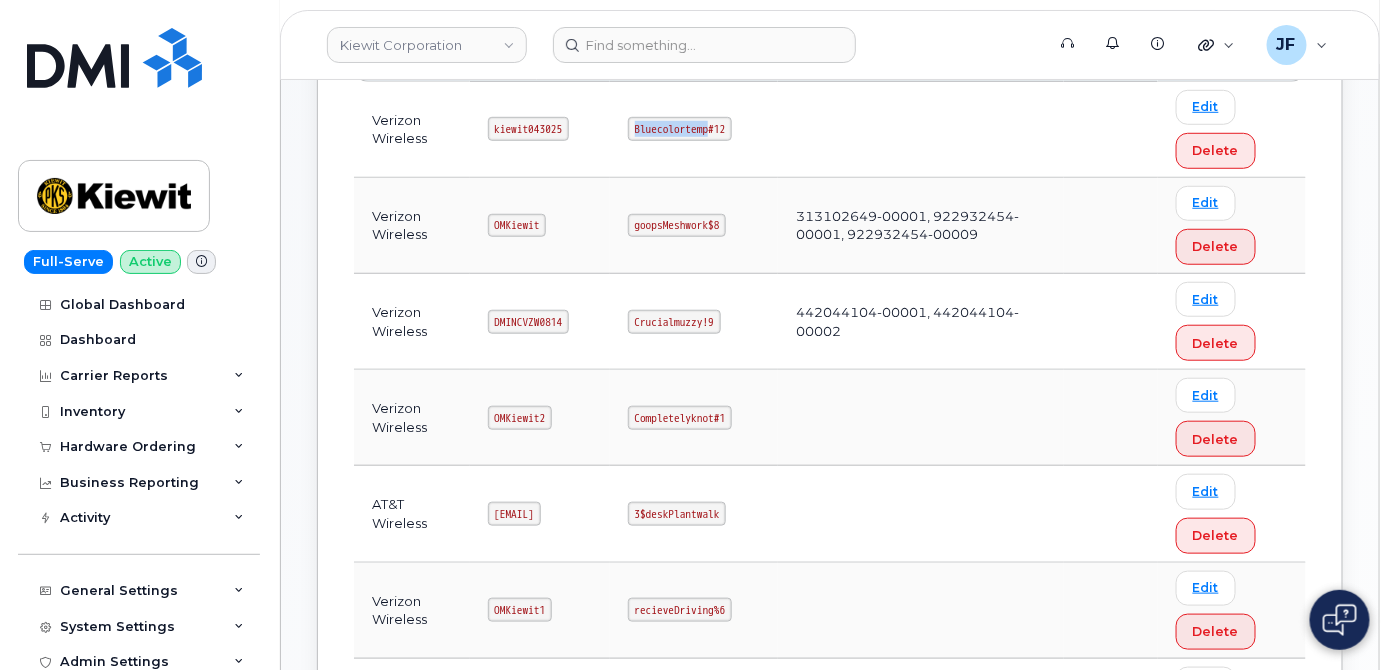 click on "Bluecolortemp#12" at bounding box center [680, 129] 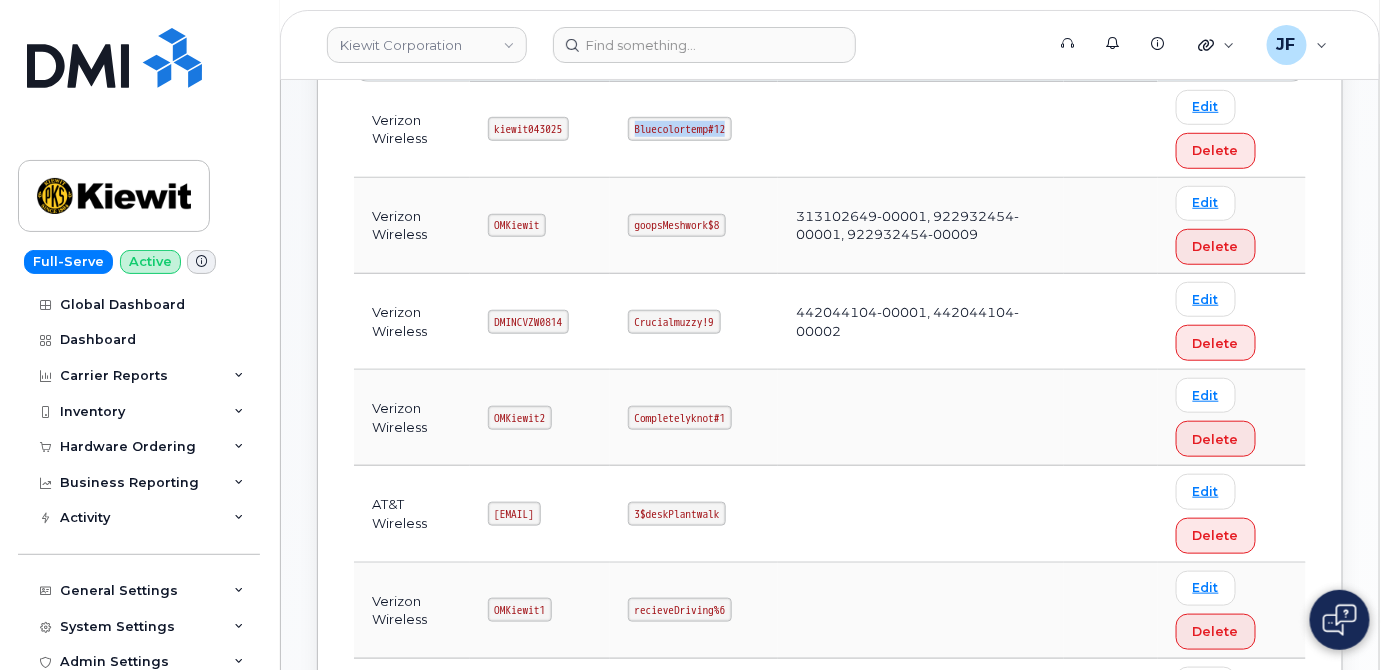 click on "Bluecolortemp#12" at bounding box center [680, 129] 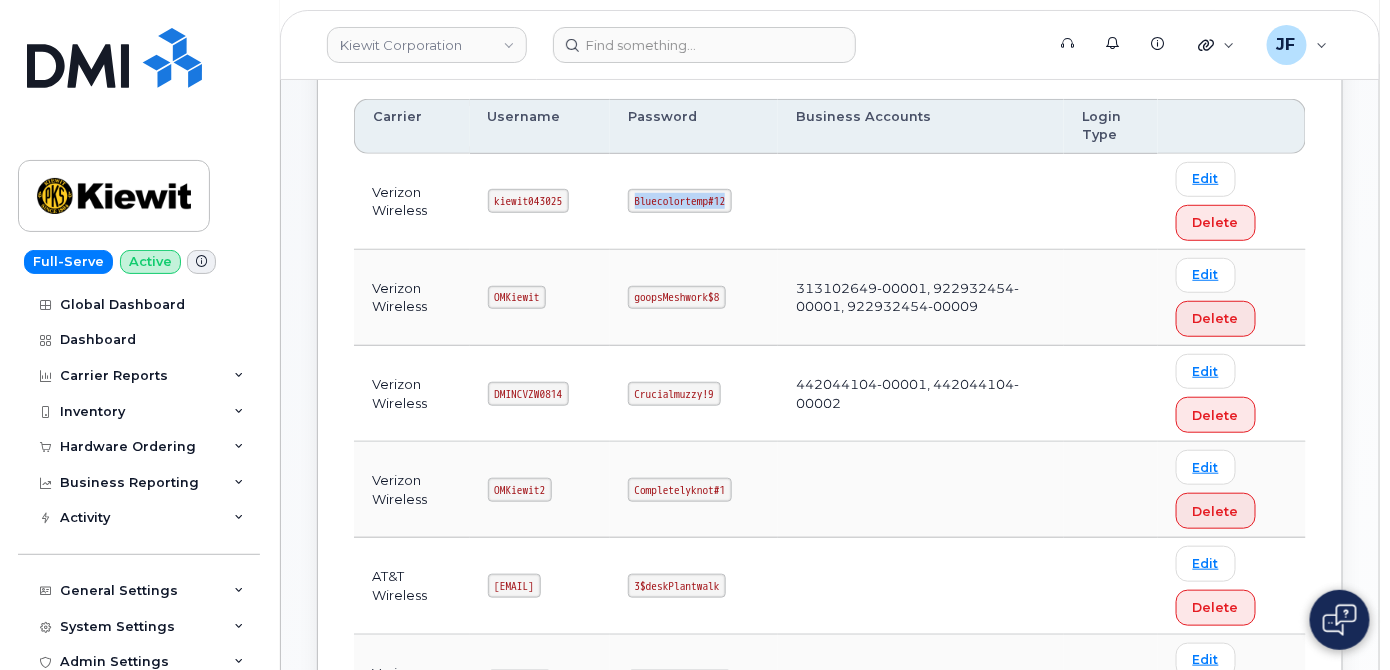 scroll, scrollTop: 303, scrollLeft: 0, axis: vertical 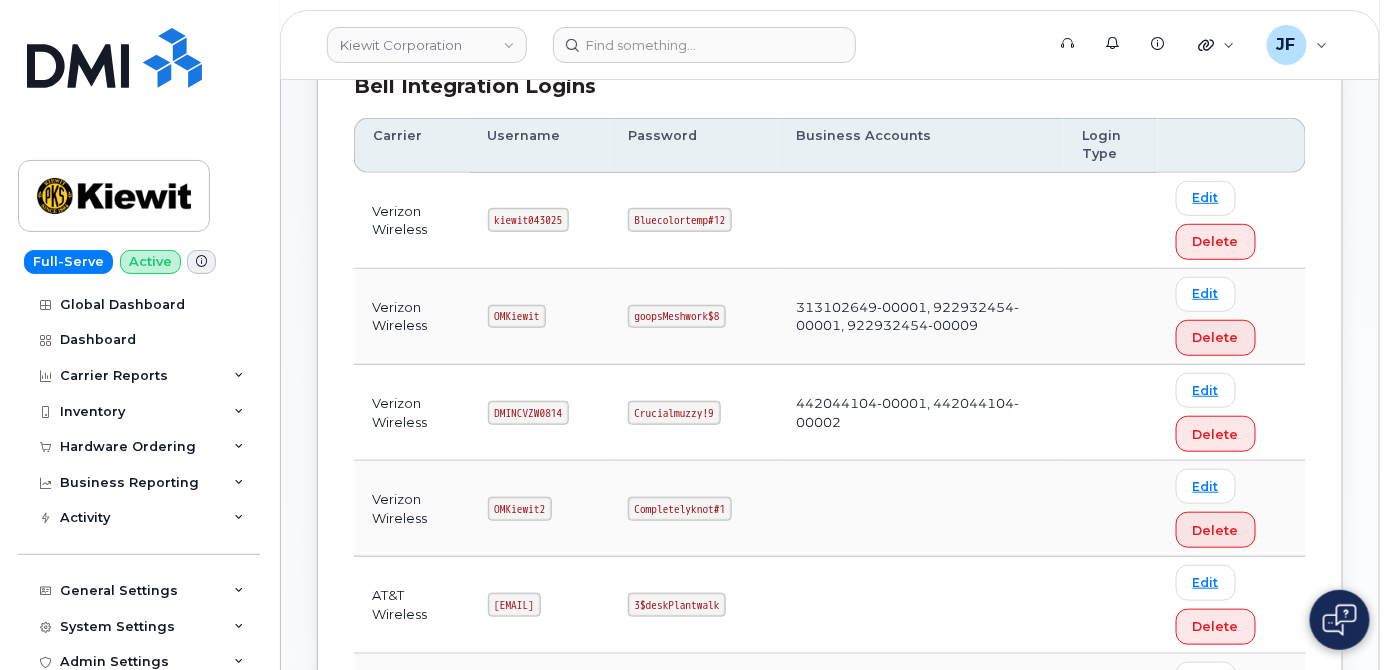 click on "OMKiewit" at bounding box center [517, 317] 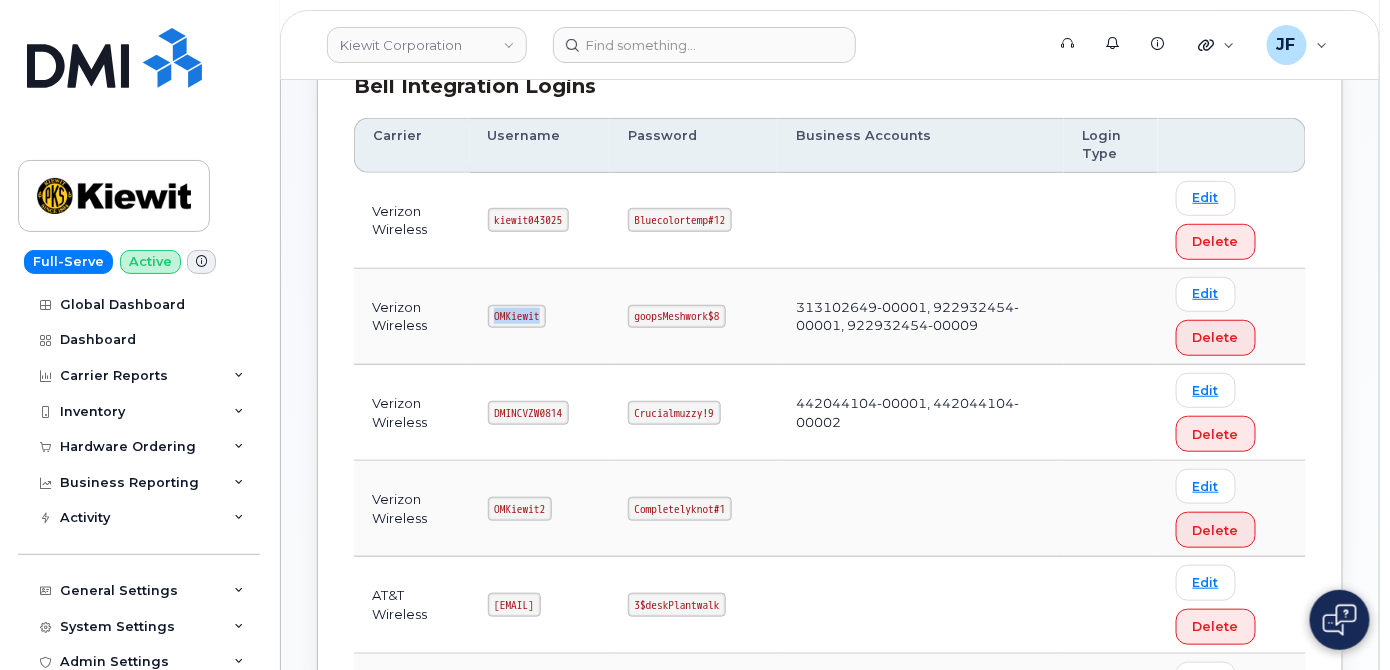 click on "OMKiewit" at bounding box center (517, 317) 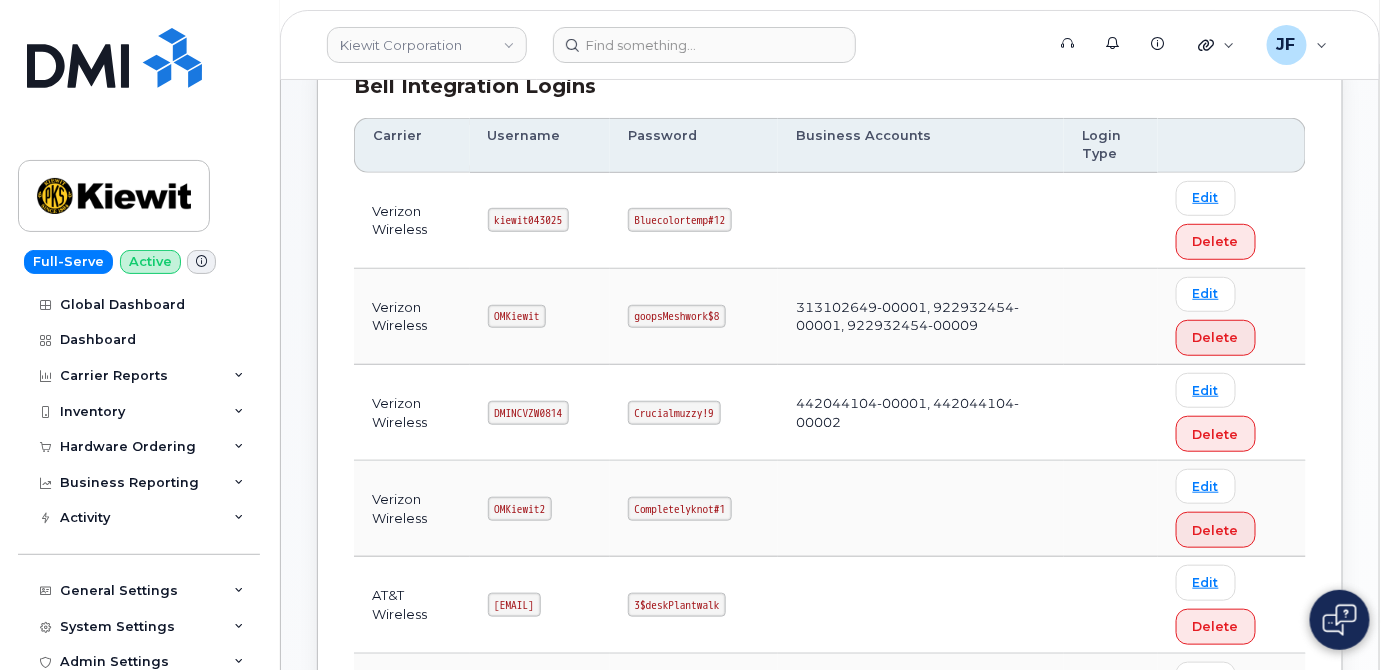 click on "goopsMeshwork$8" at bounding box center [677, 317] 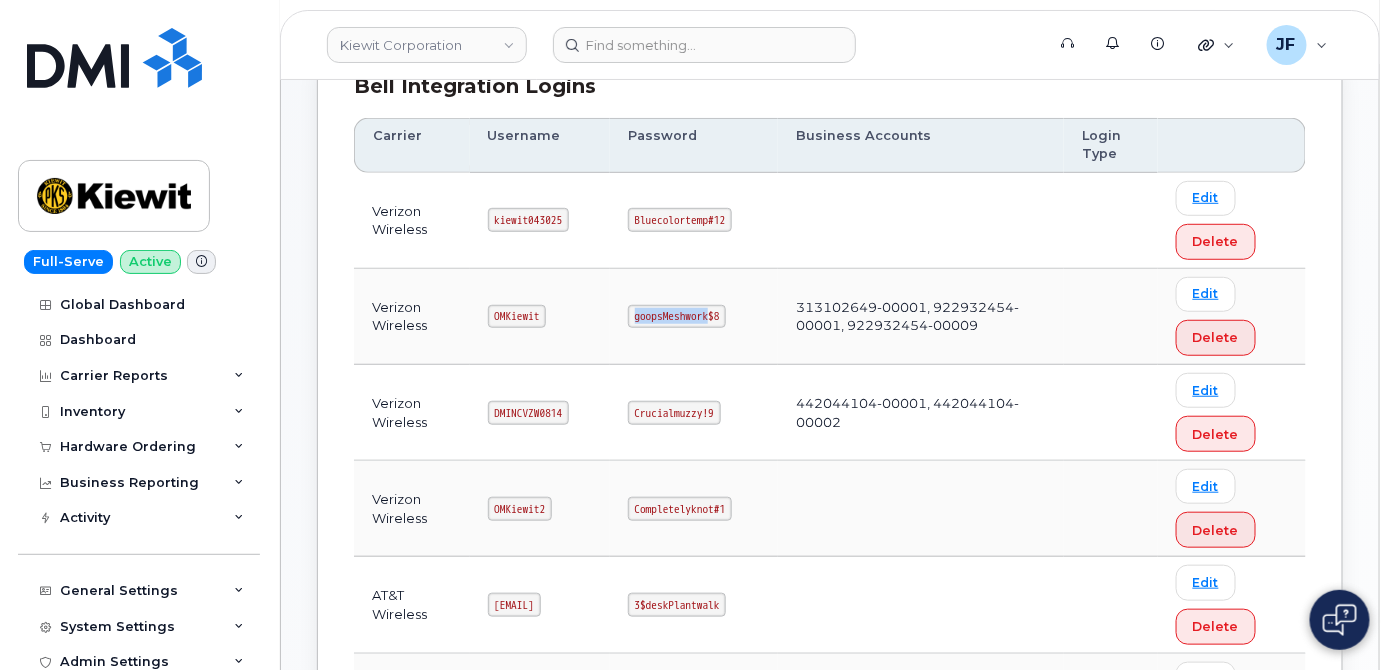 click on "goopsMeshwork$8" at bounding box center [677, 317] 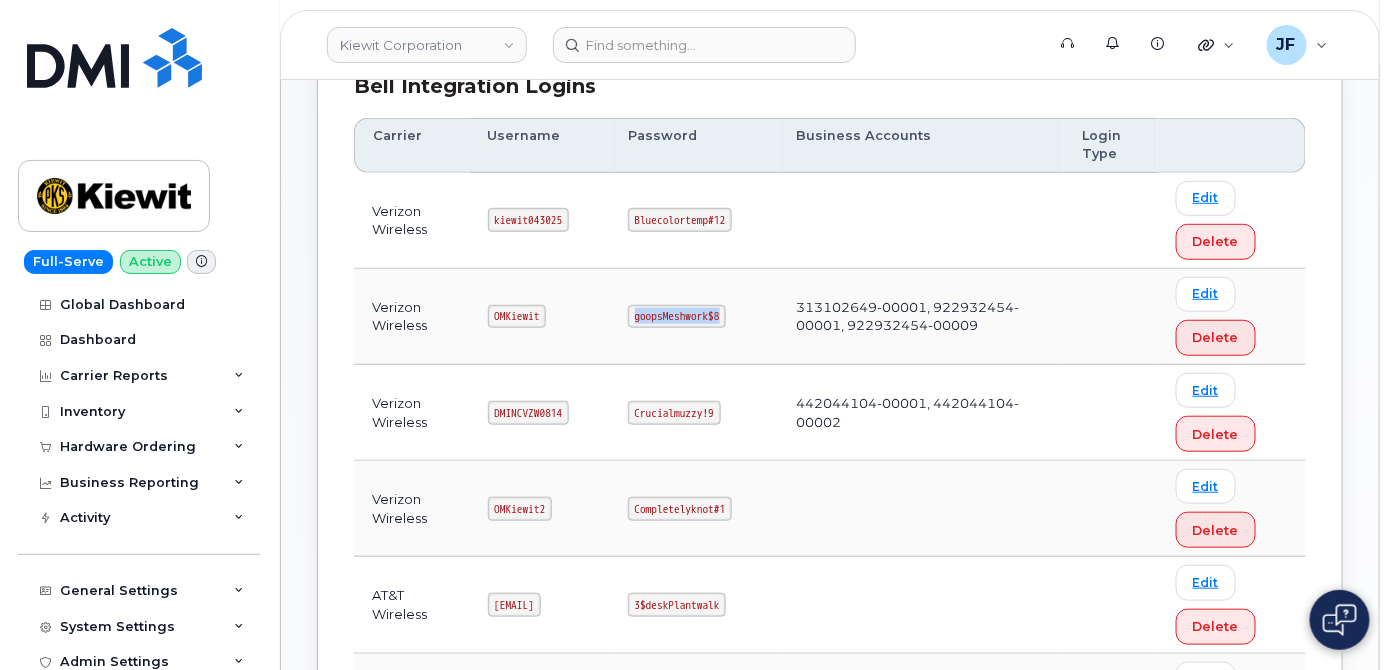 click on "goopsMeshwork$8" at bounding box center [677, 317] 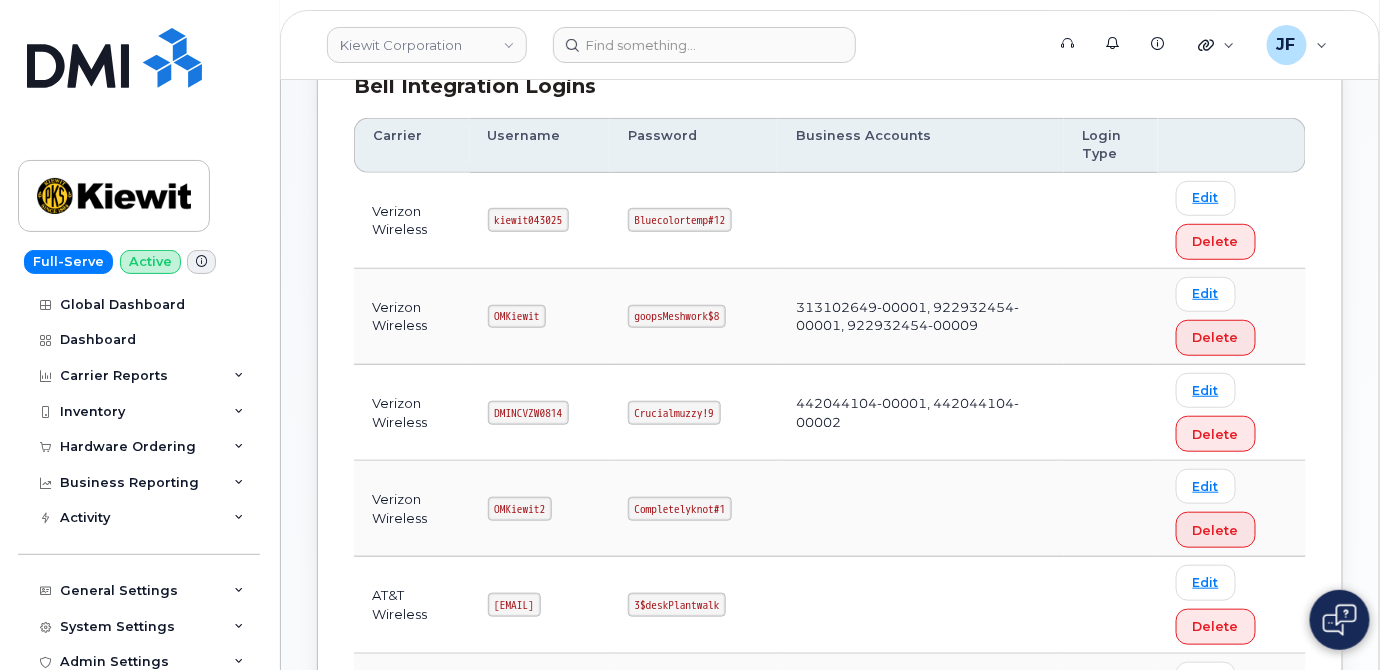 click on "DMINCVZW0814" at bounding box center [529, 413] 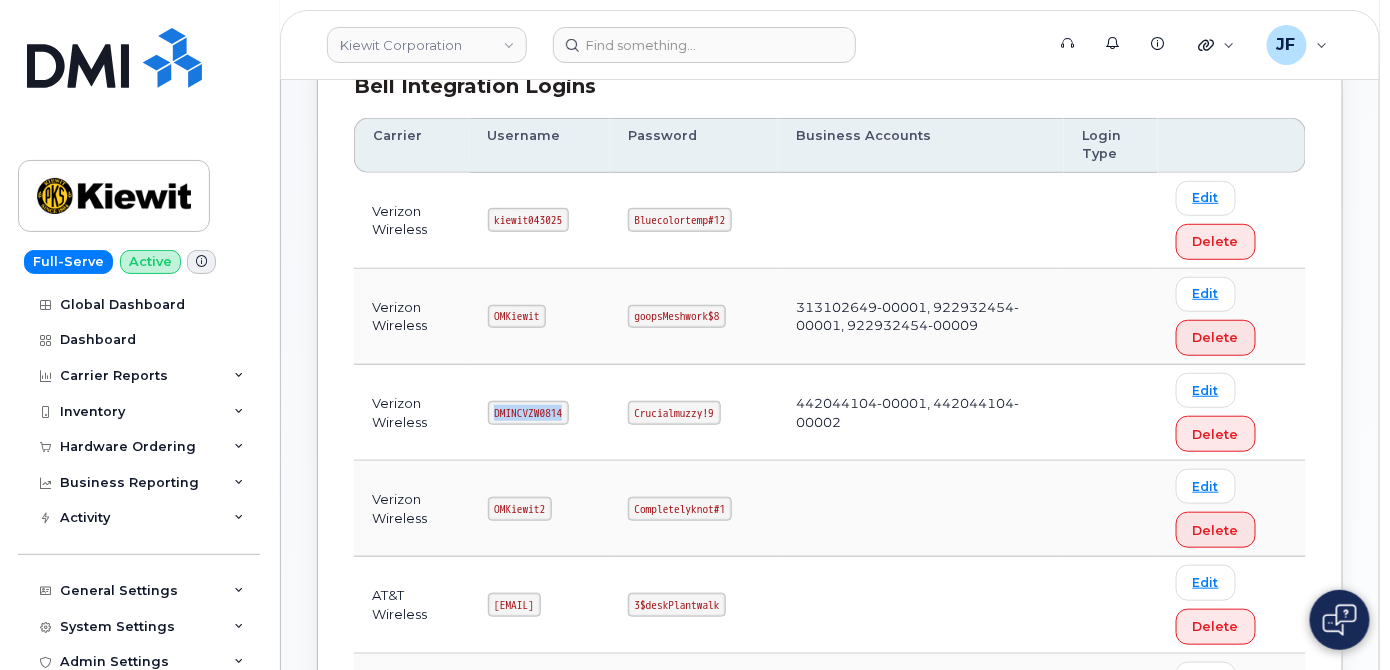 click on "DMINCVZW0814" at bounding box center (529, 413) 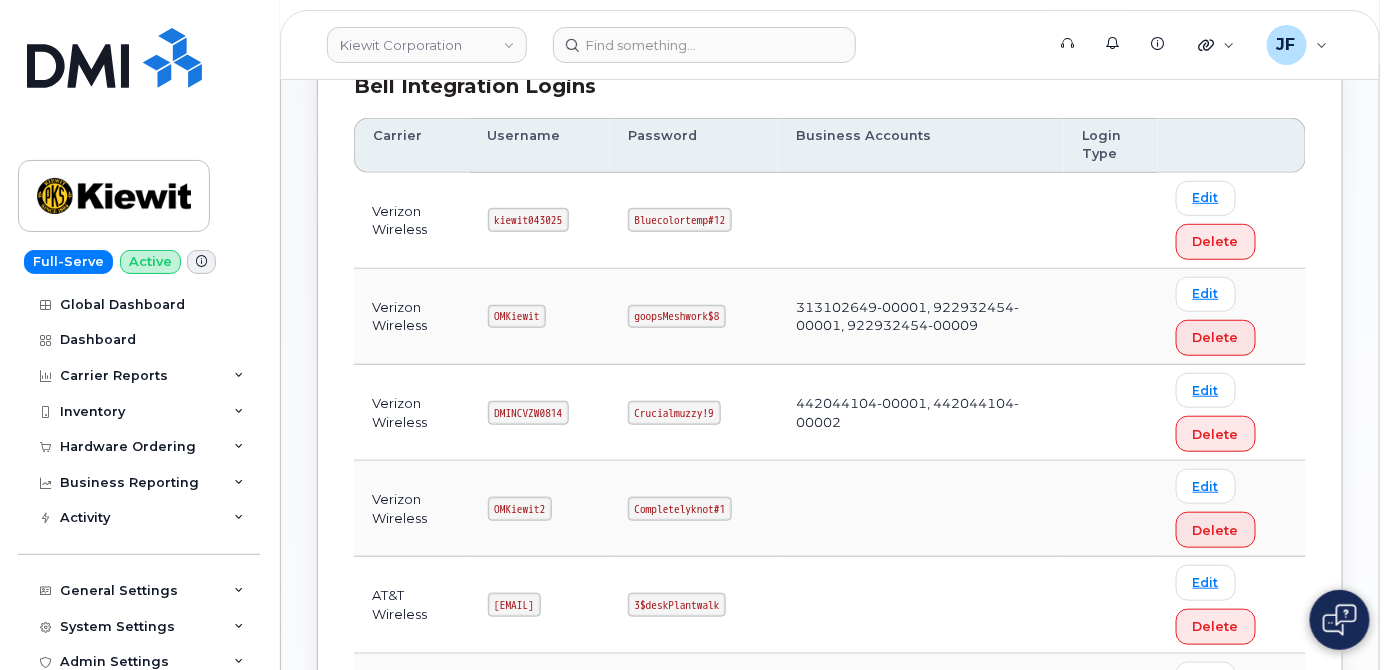 click on "Crucialmuzzy!9" at bounding box center (674, 413) 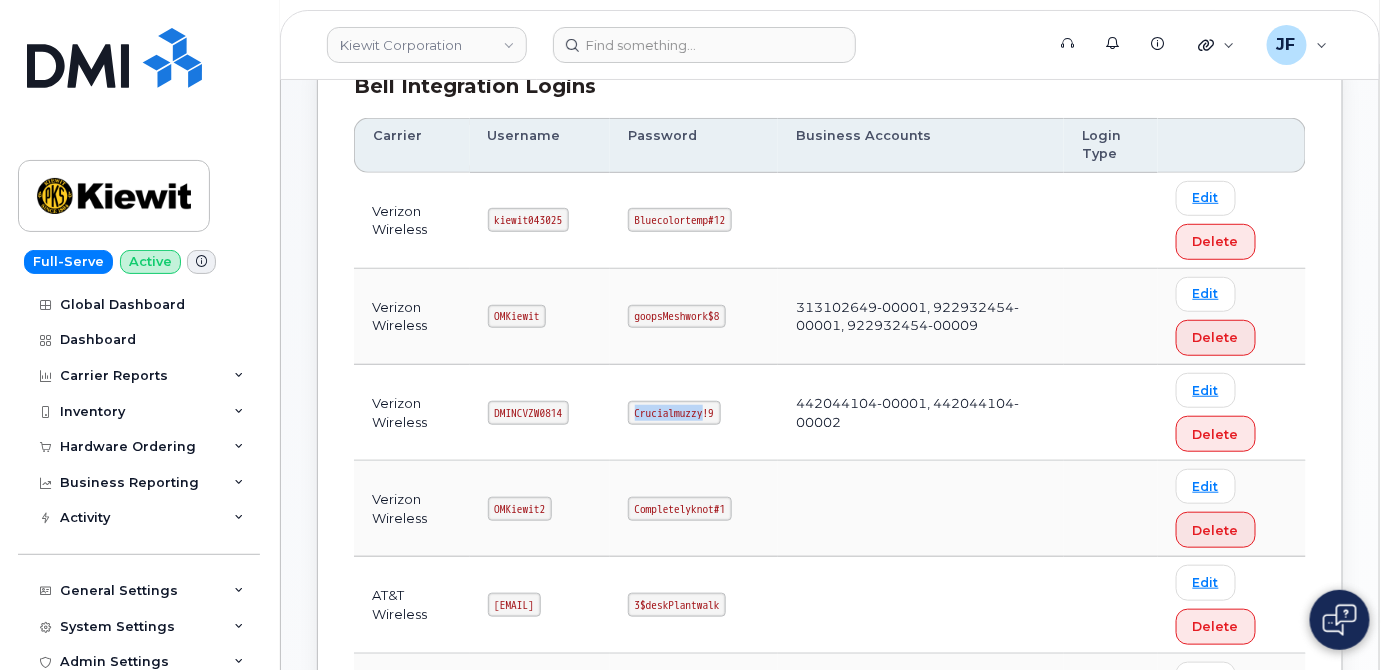 click on "Crucialmuzzy!9" at bounding box center [674, 413] 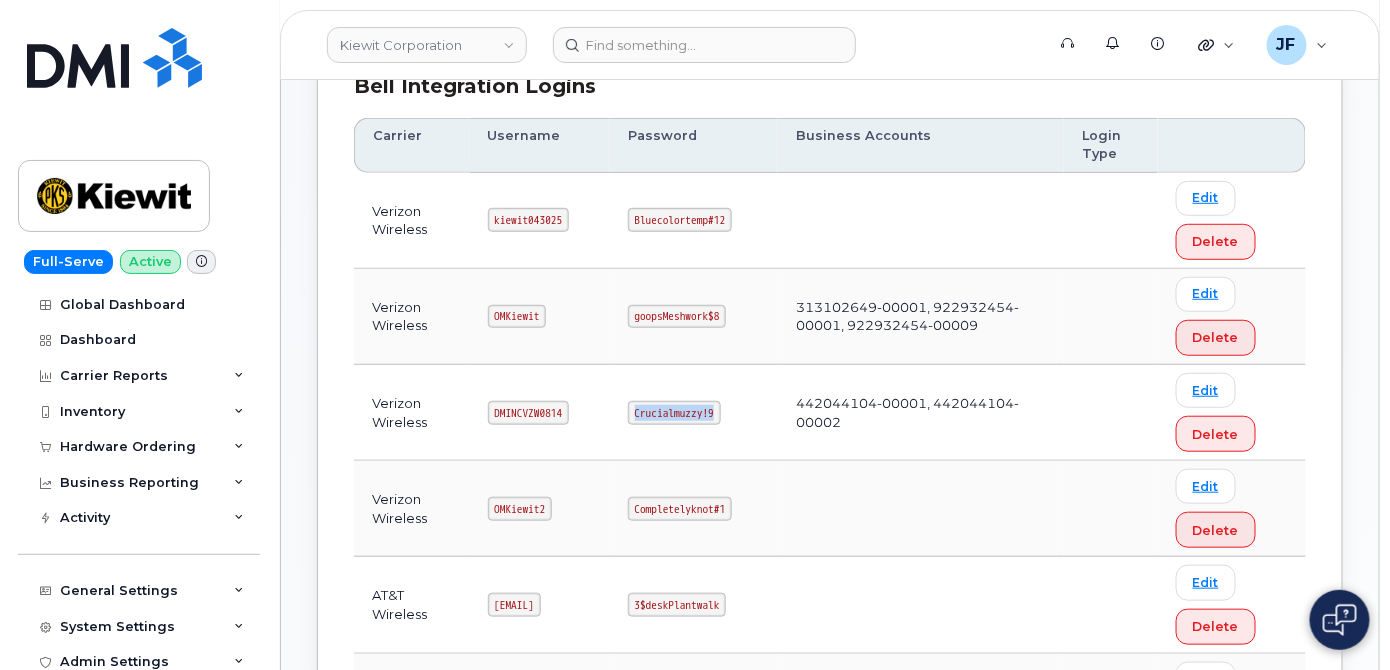 click on "Crucialmuzzy!9" at bounding box center (674, 413) 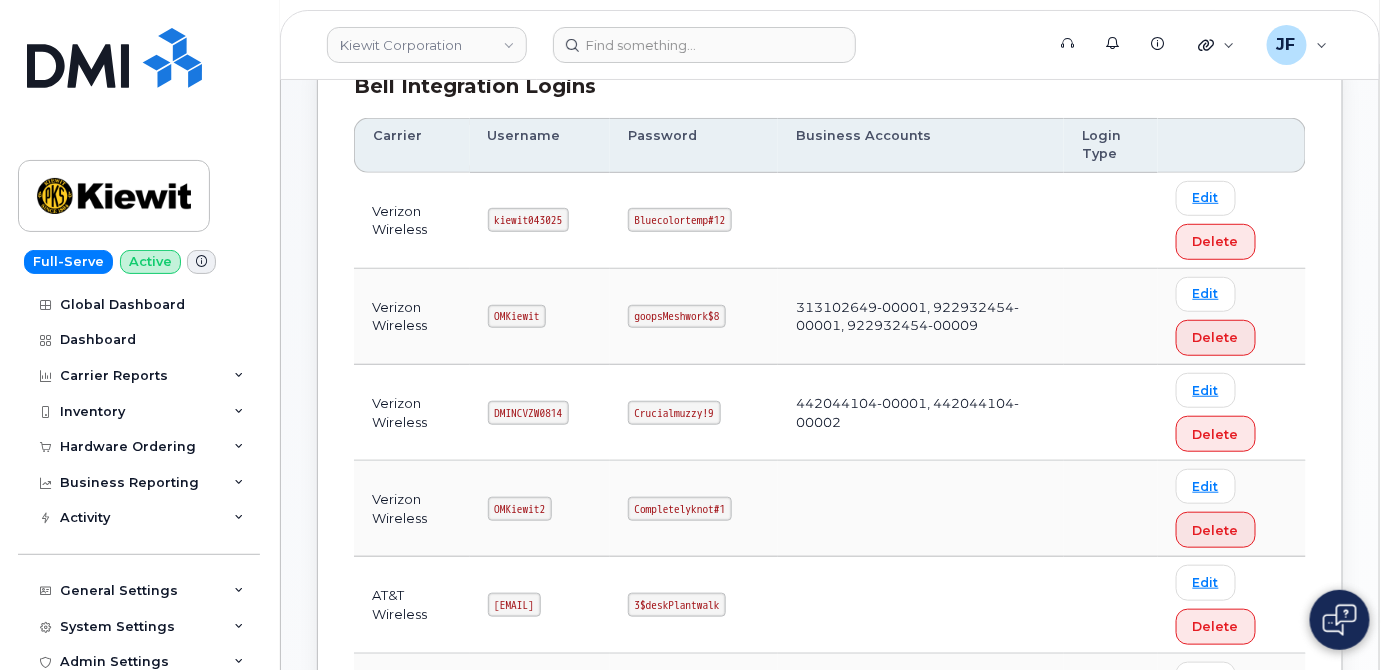 click on "kiewit043025" at bounding box center (529, 220) 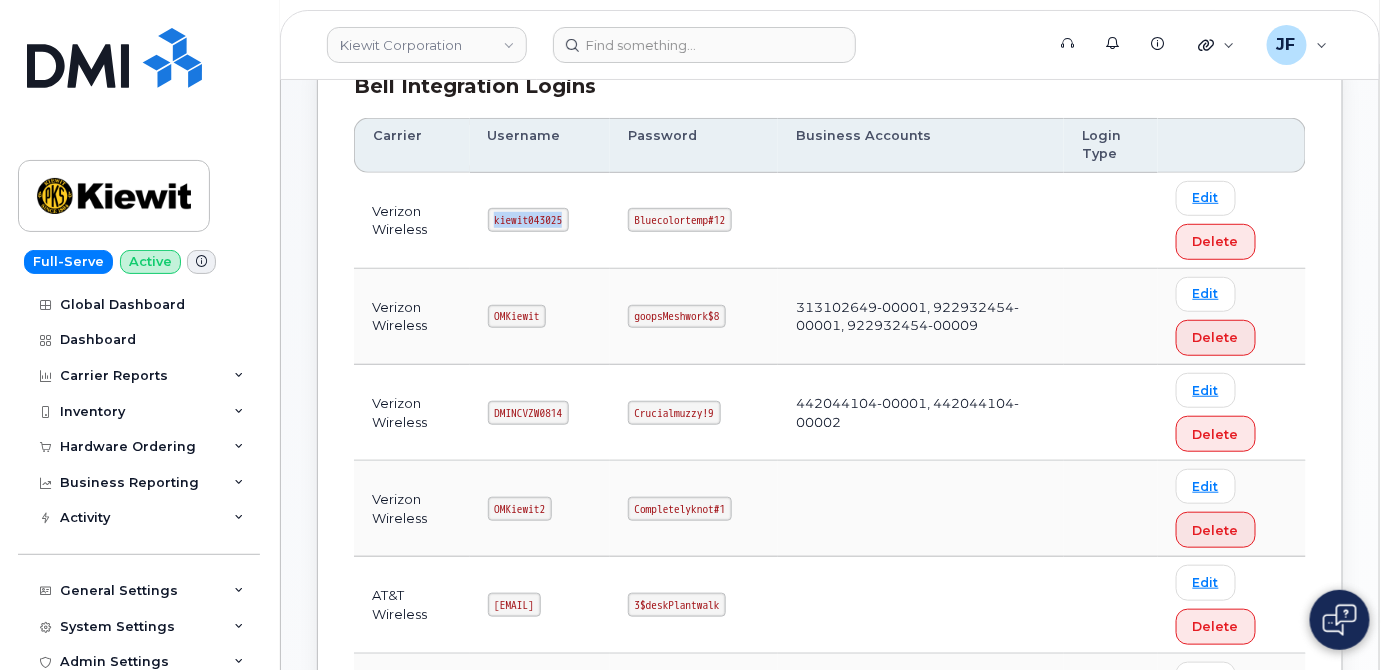 click on "kiewit043025" at bounding box center (529, 220) 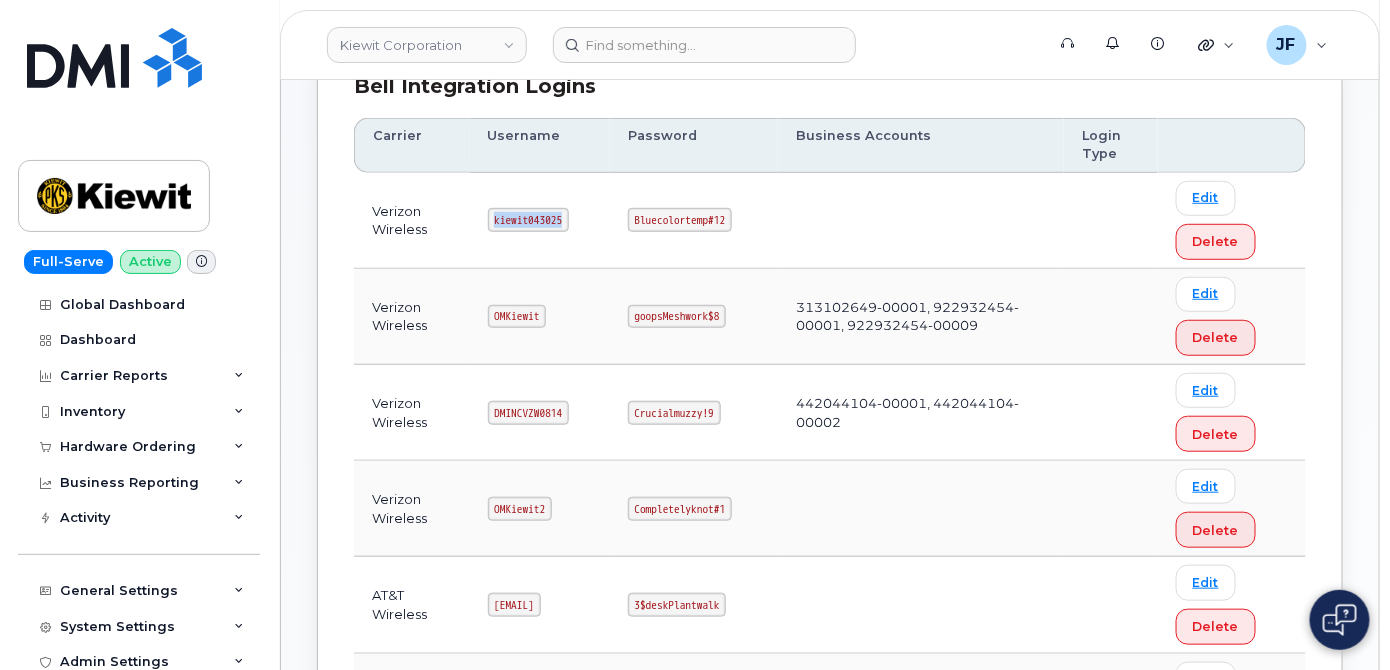 copy on "kiewit043025" 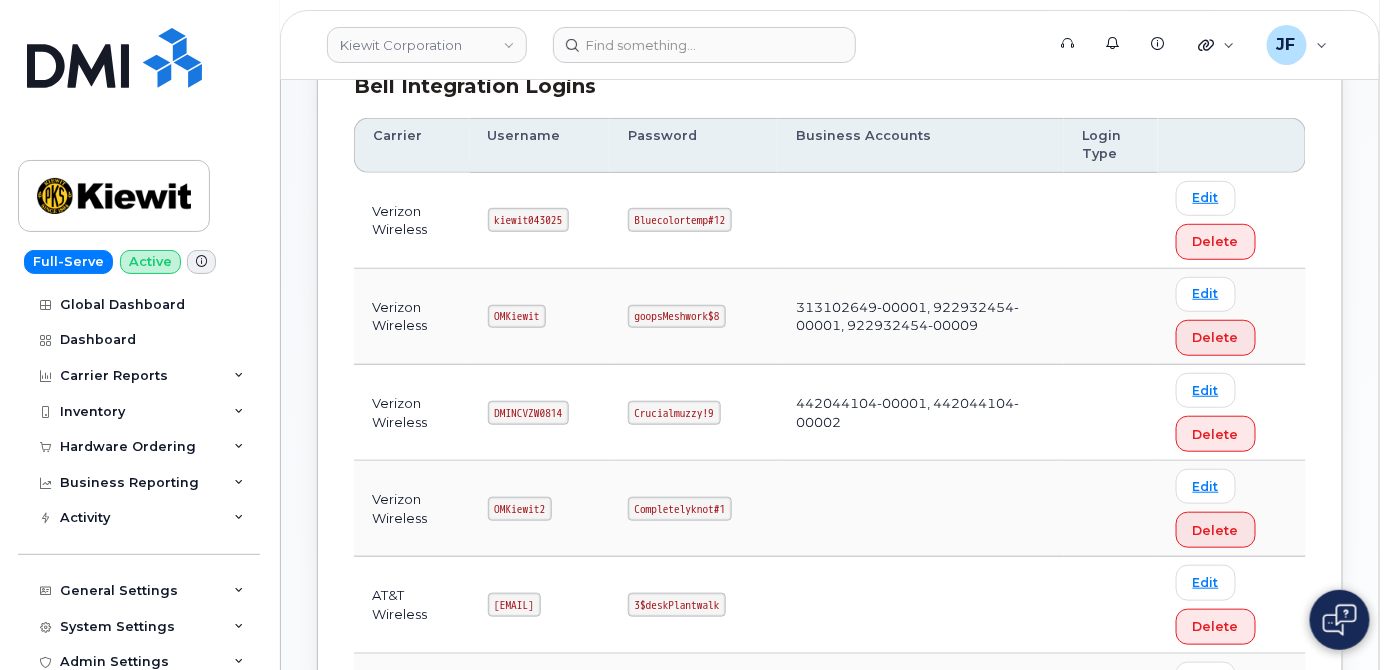 click on "DMINCVZW0814" at bounding box center [529, 413] 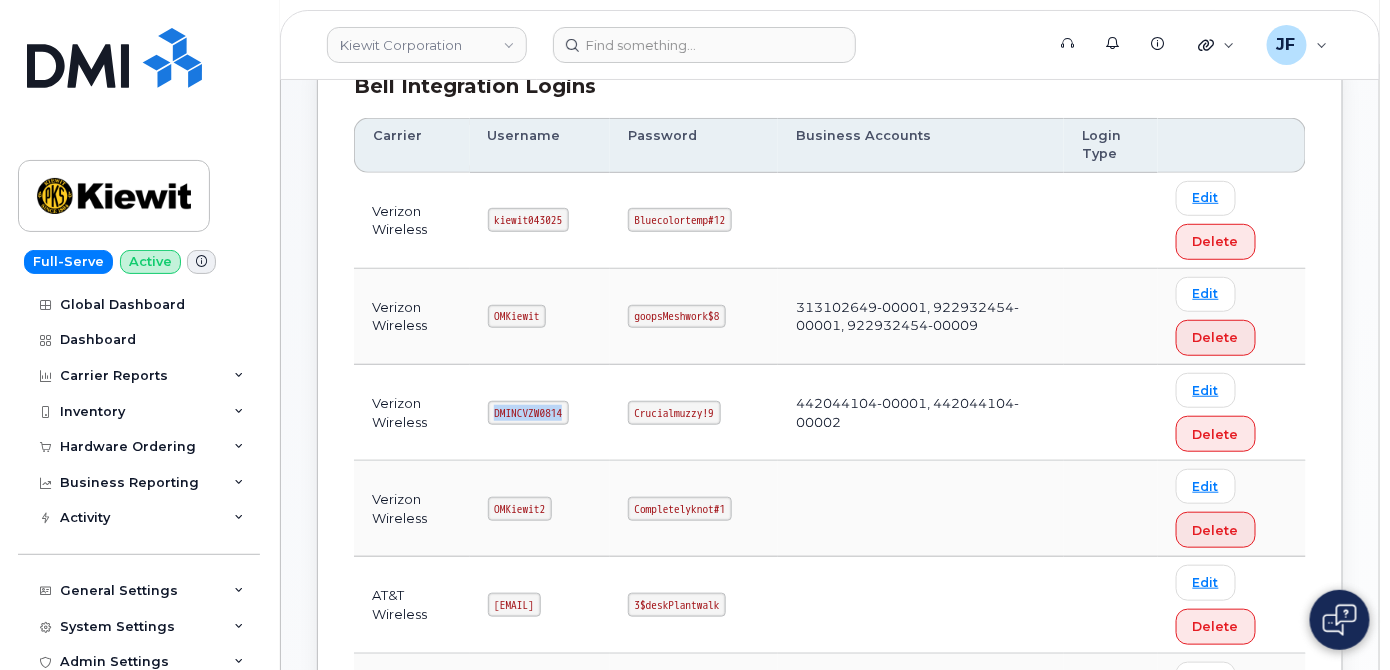 click on "DMINCVZW0814" at bounding box center (529, 413) 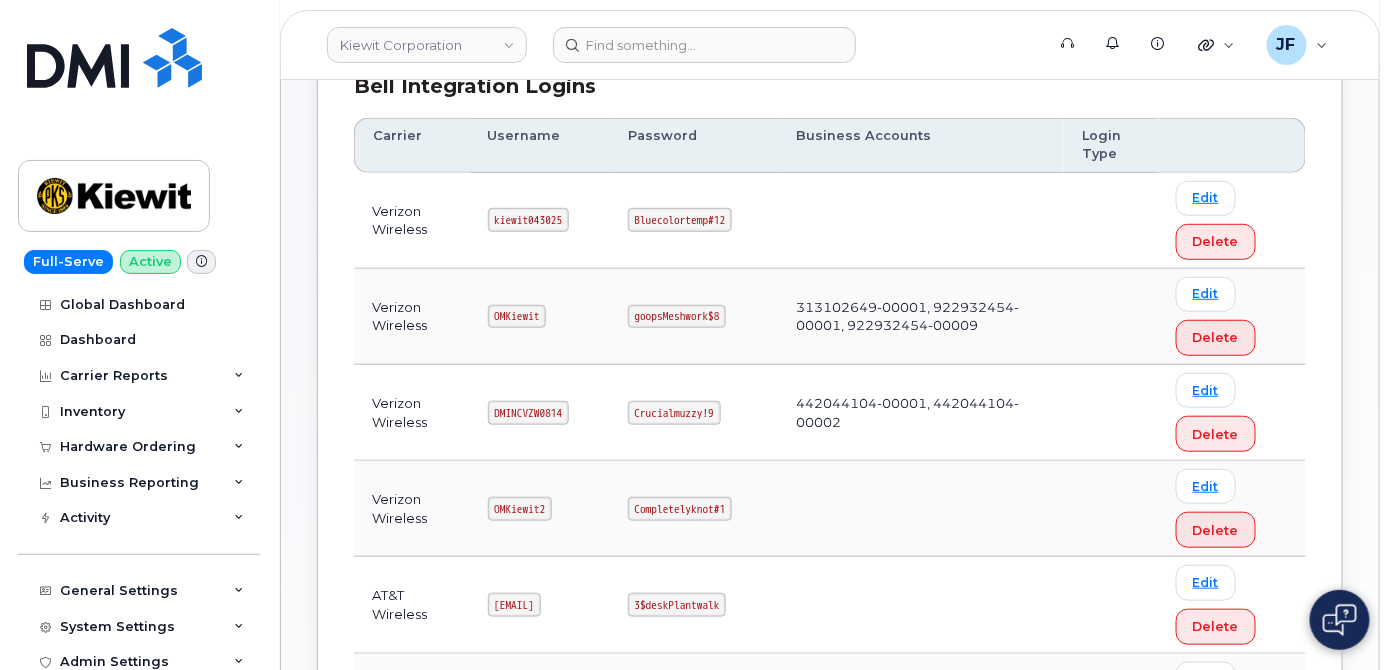 click on "kiewit043025" at bounding box center (529, 220) 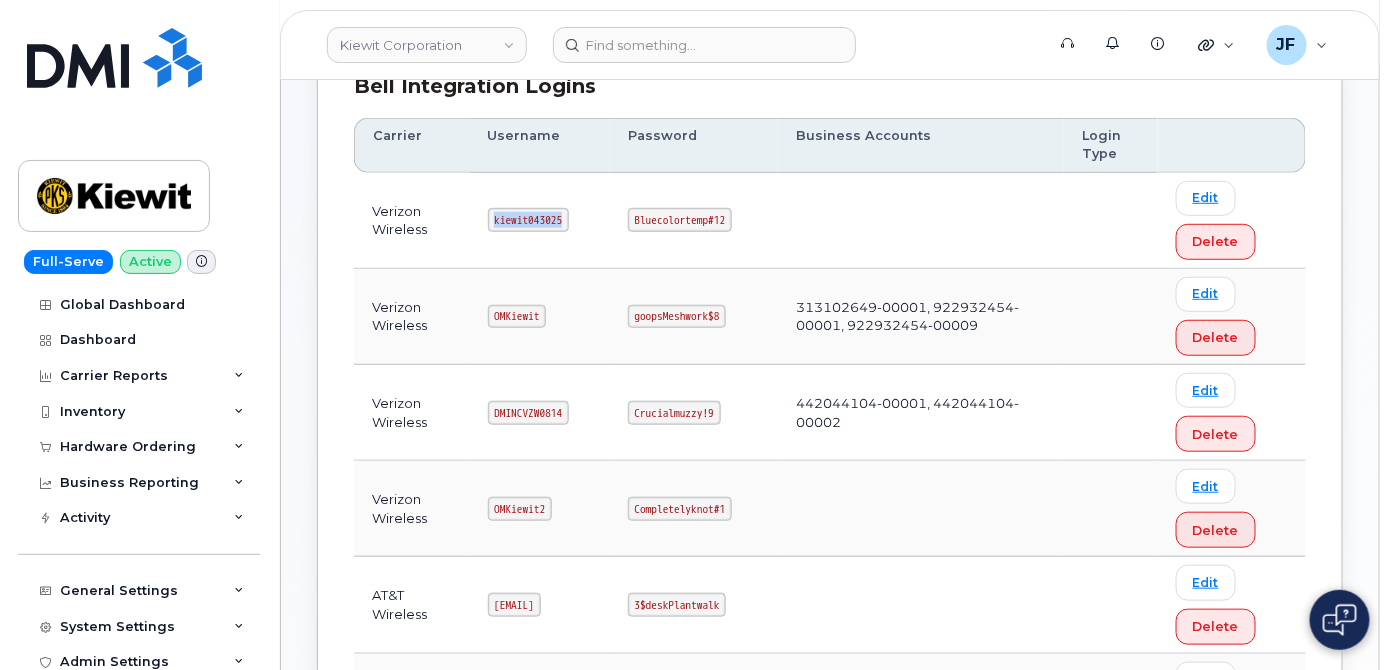 click on "kiewit043025" at bounding box center (529, 220) 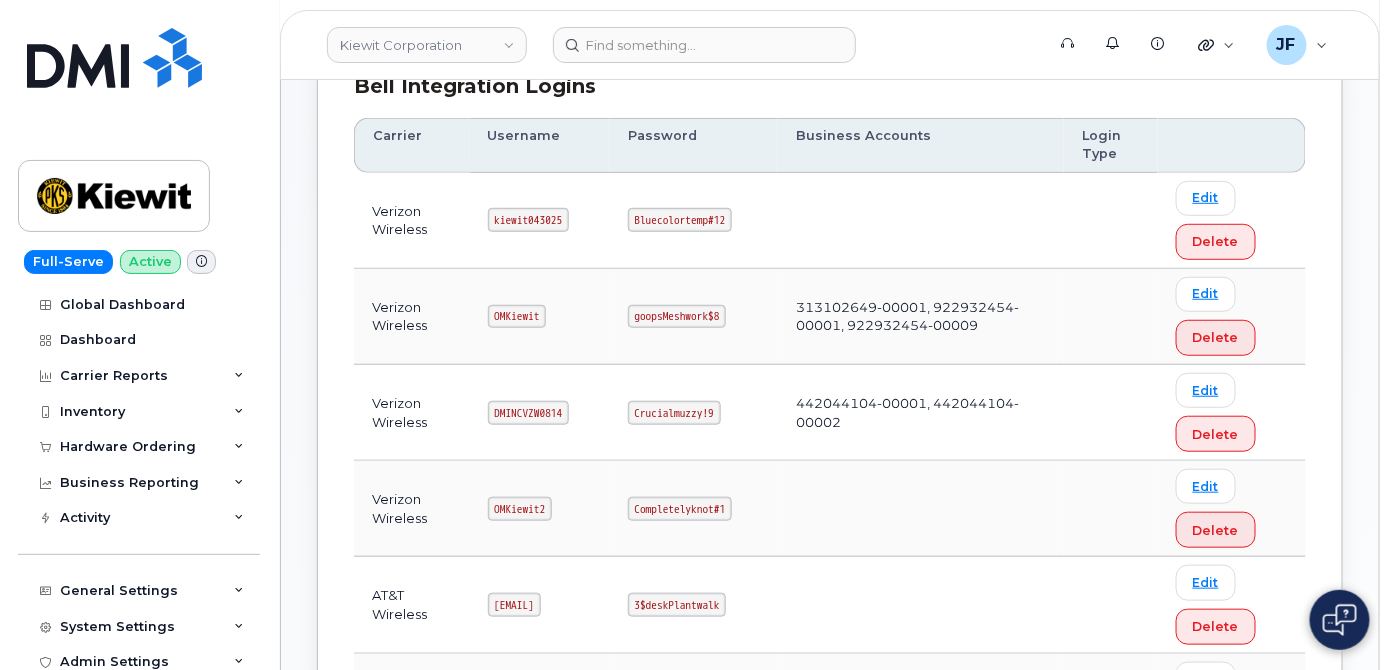 click on "Verizon Wireless" at bounding box center (412, 221) 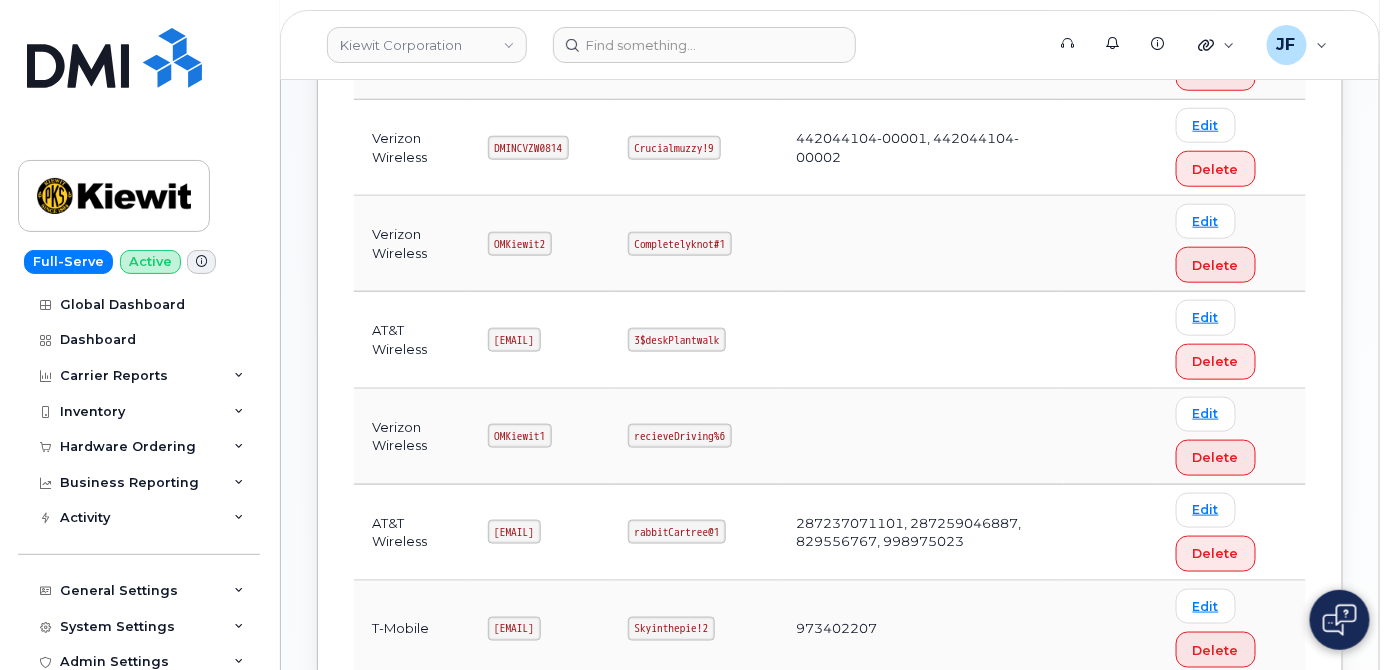 scroll, scrollTop: 576, scrollLeft: 0, axis: vertical 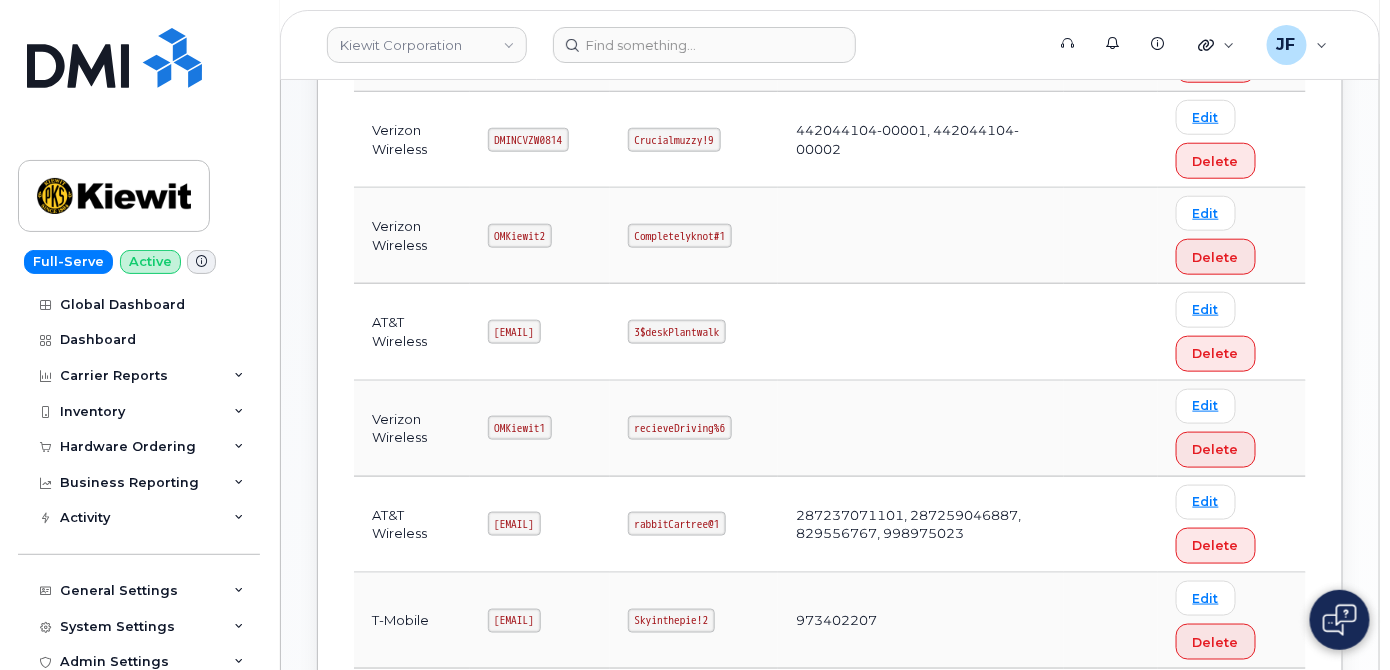 click on "Verizon Wireless" at bounding box center (412, 429) 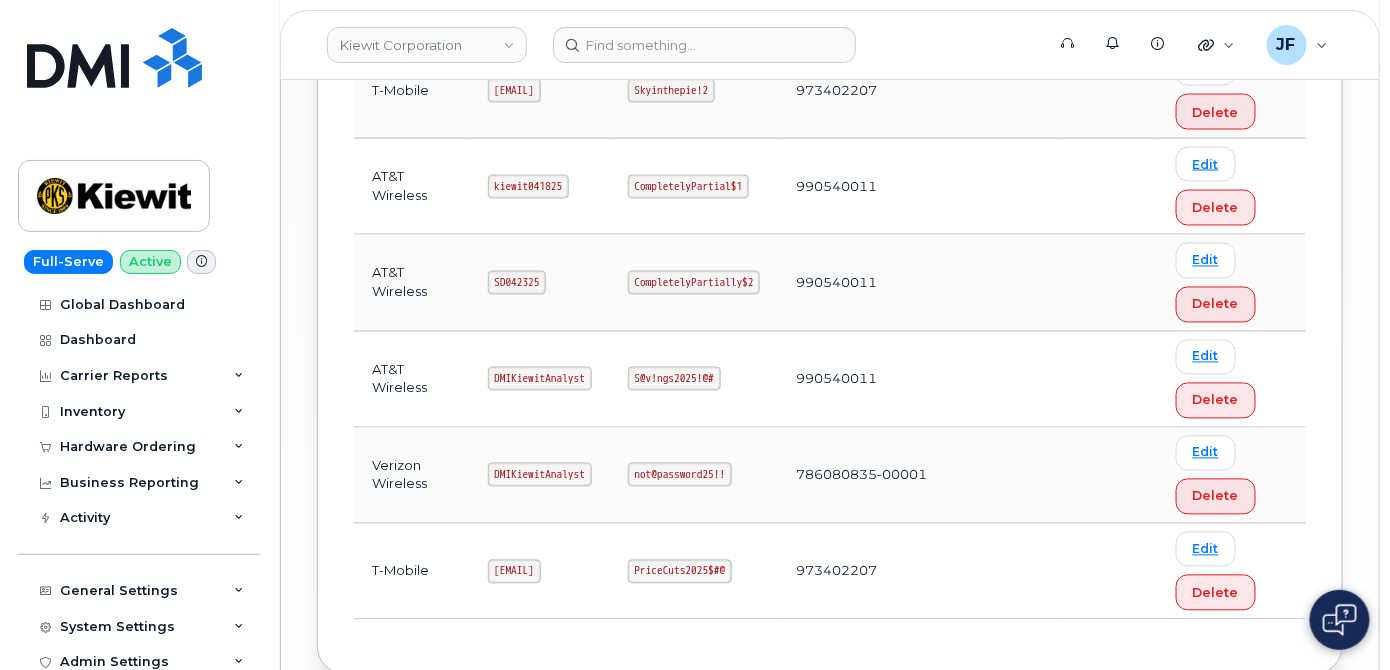 scroll, scrollTop: 1212, scrollLeft: 0, axis: vertical 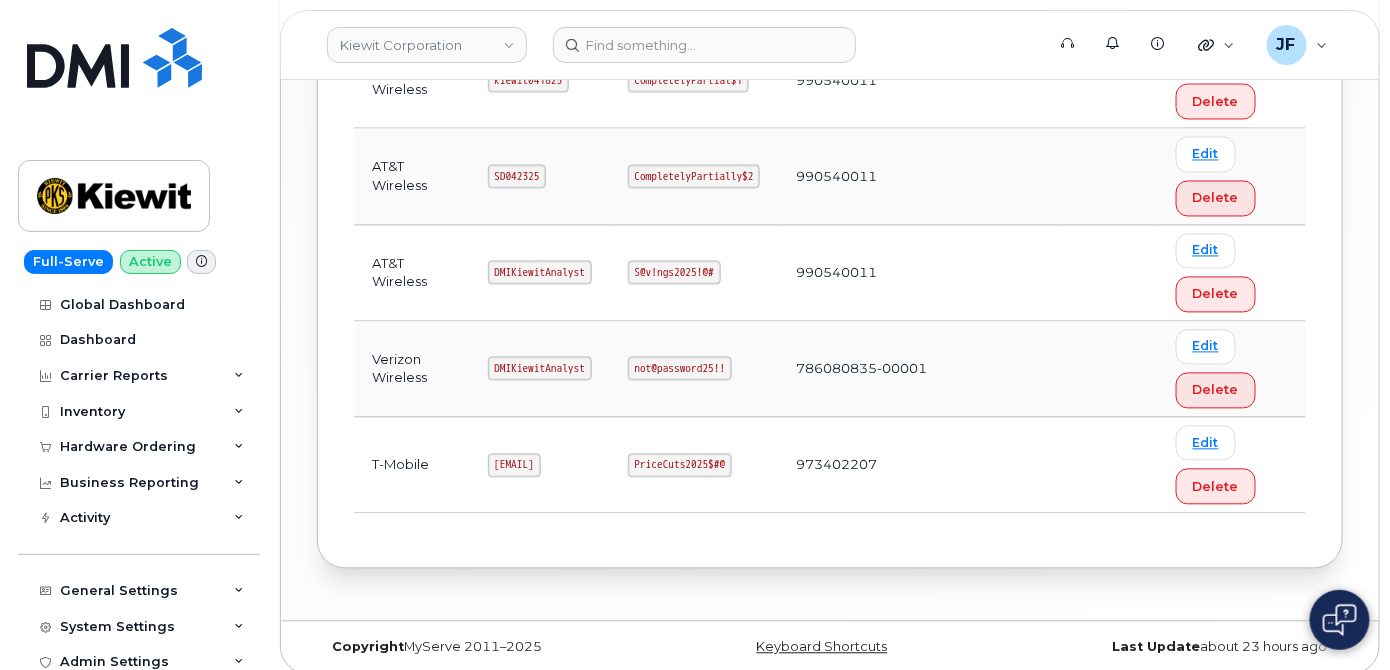 click on "Verizon Wireless" at bounding box center [412, 370] 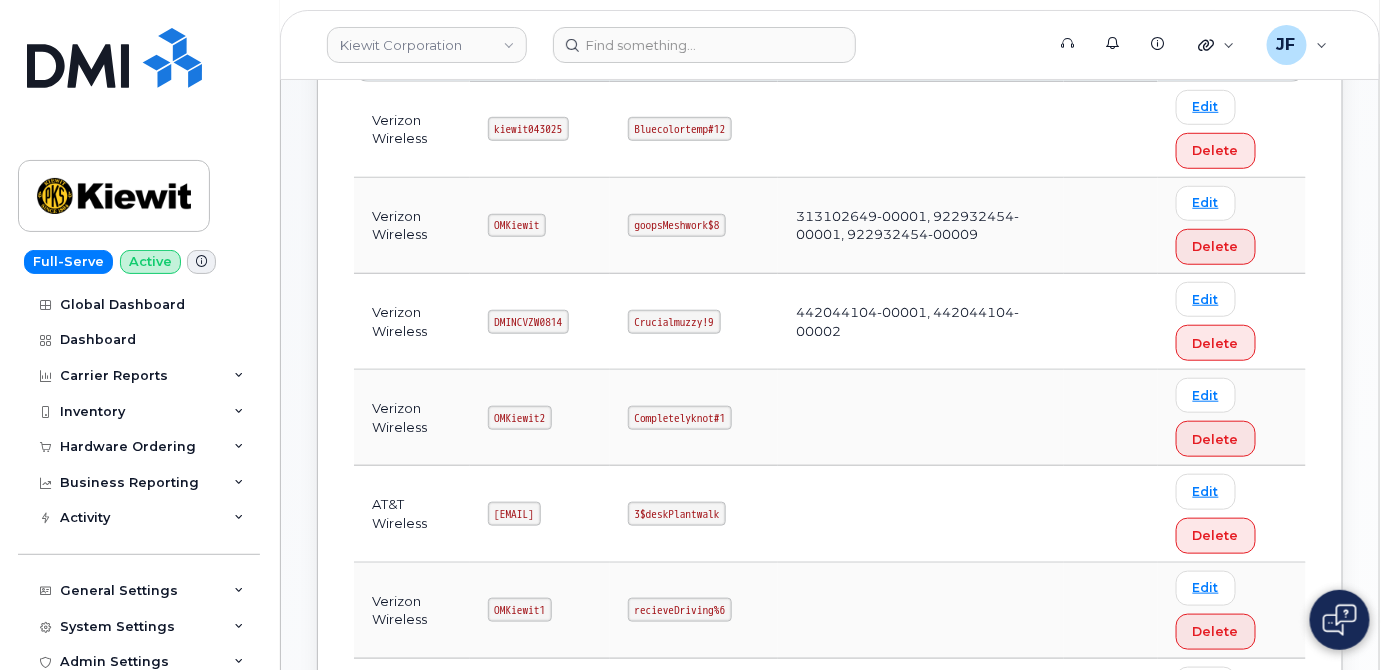 scroll, scrollTop: 121, scrollLeft: 0, axis: vertical 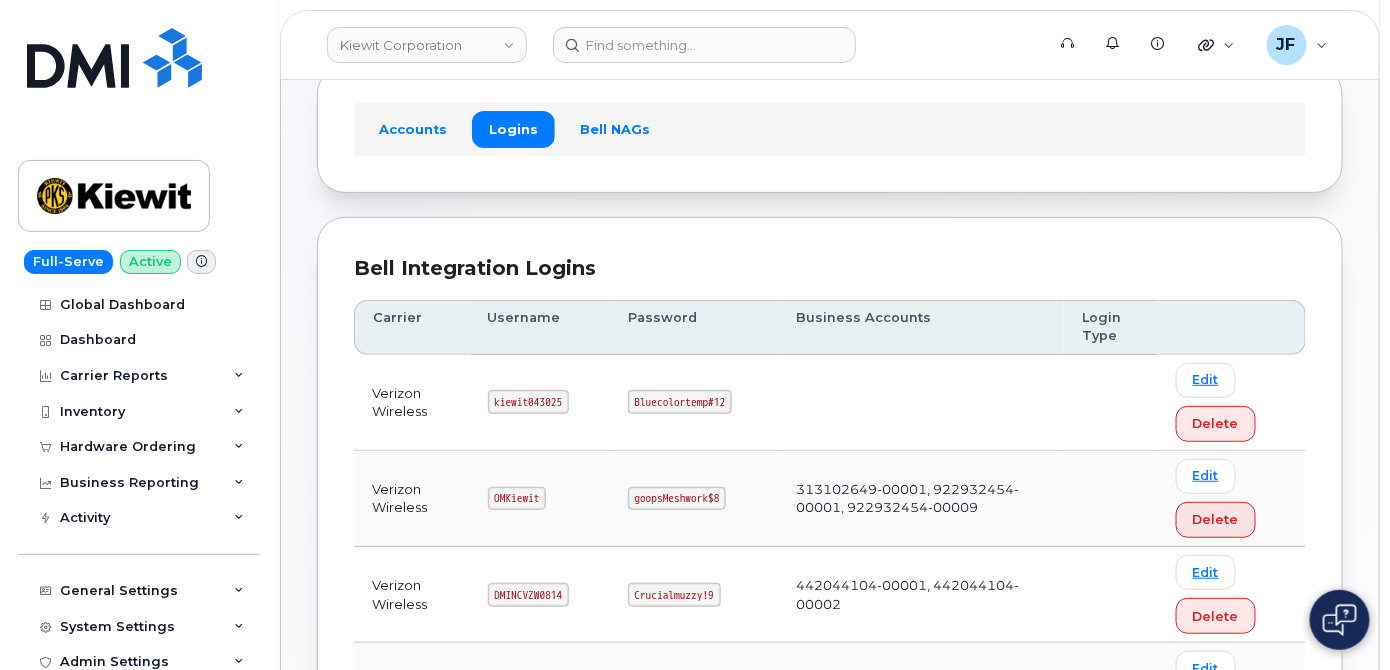 click at bounding box center (921, 403) 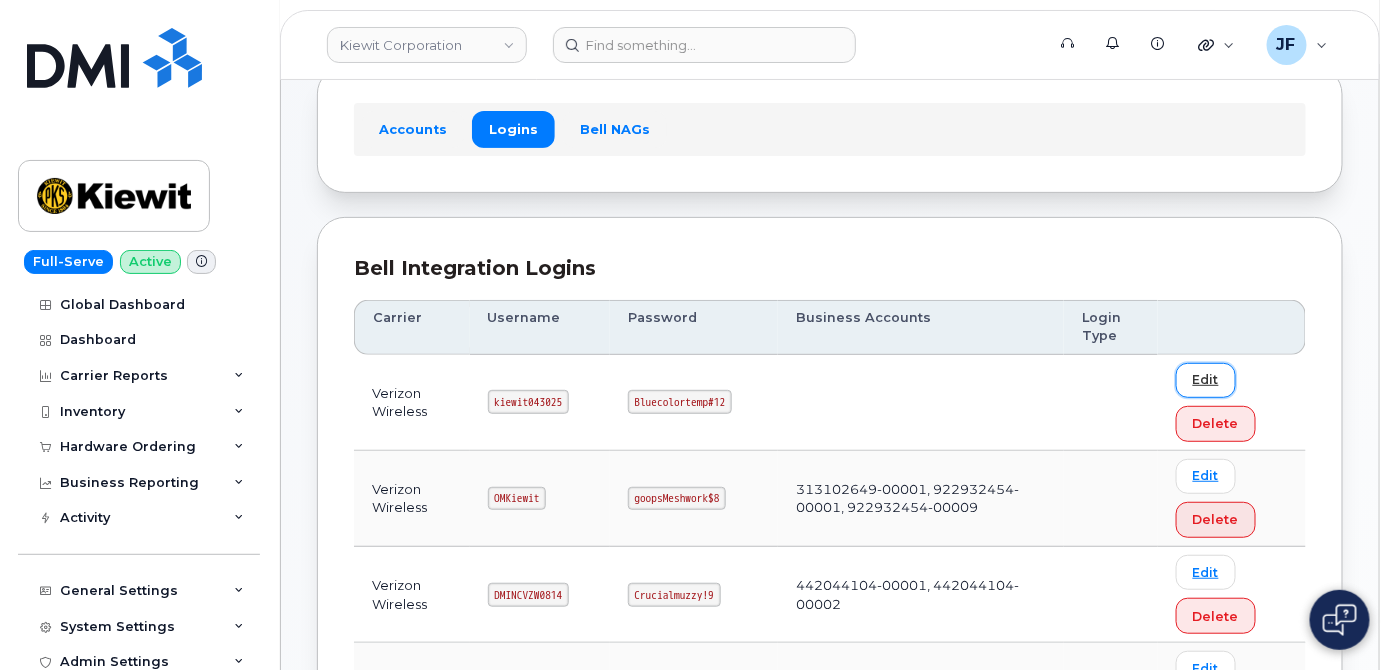 click on "Edit" at bounding box center (1206, 380) 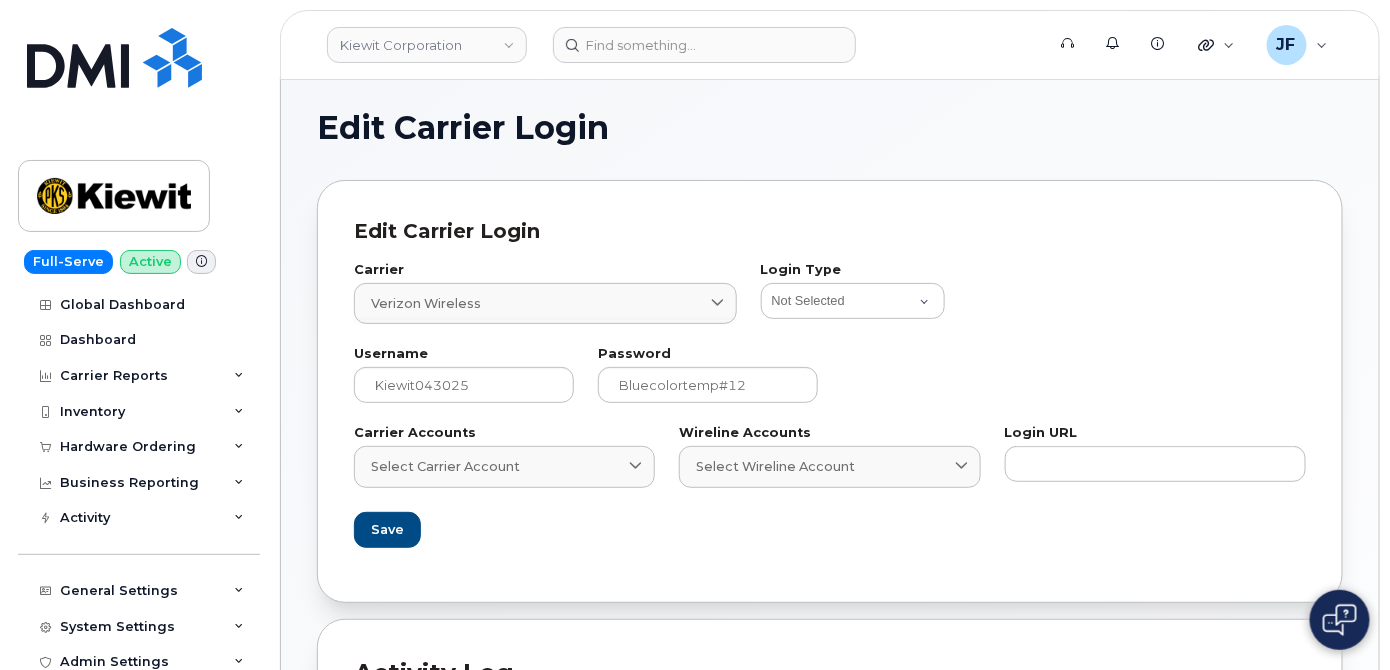 scroll, scrollTop: 0, scrollLeft: 0, axis: both 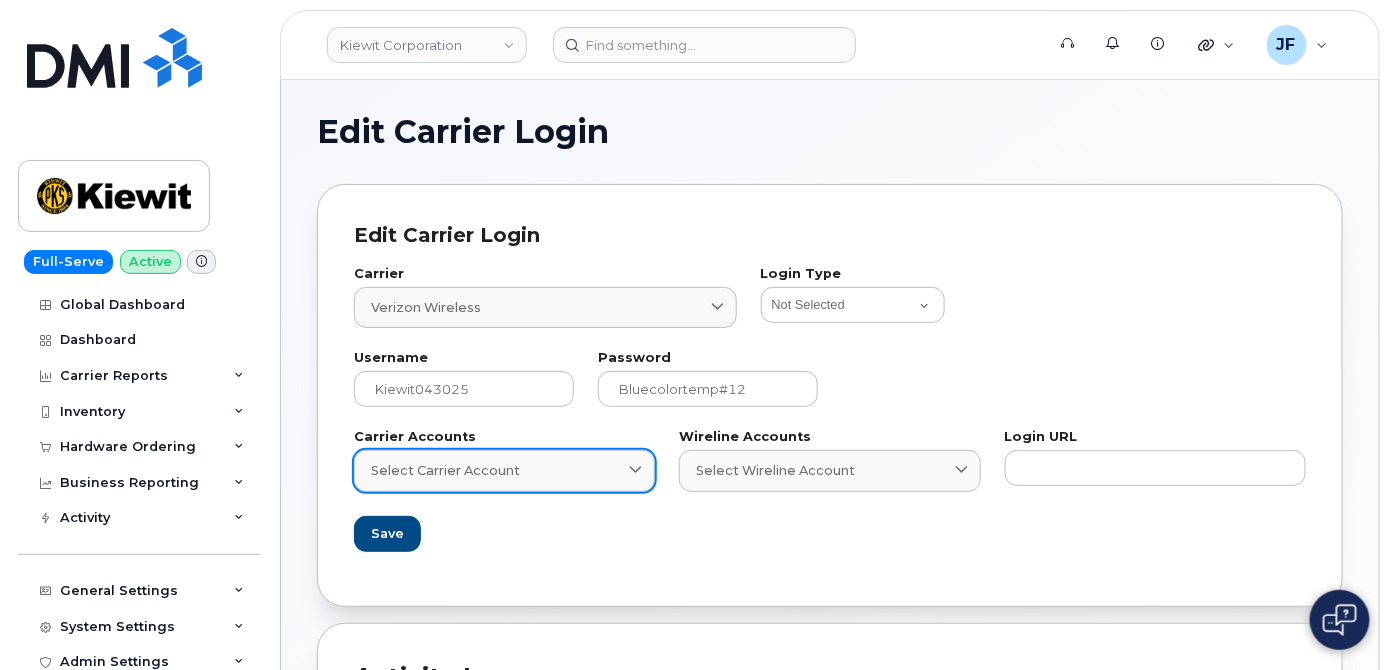 click on "Select Carrier Account" at bounding box center (504, 470) 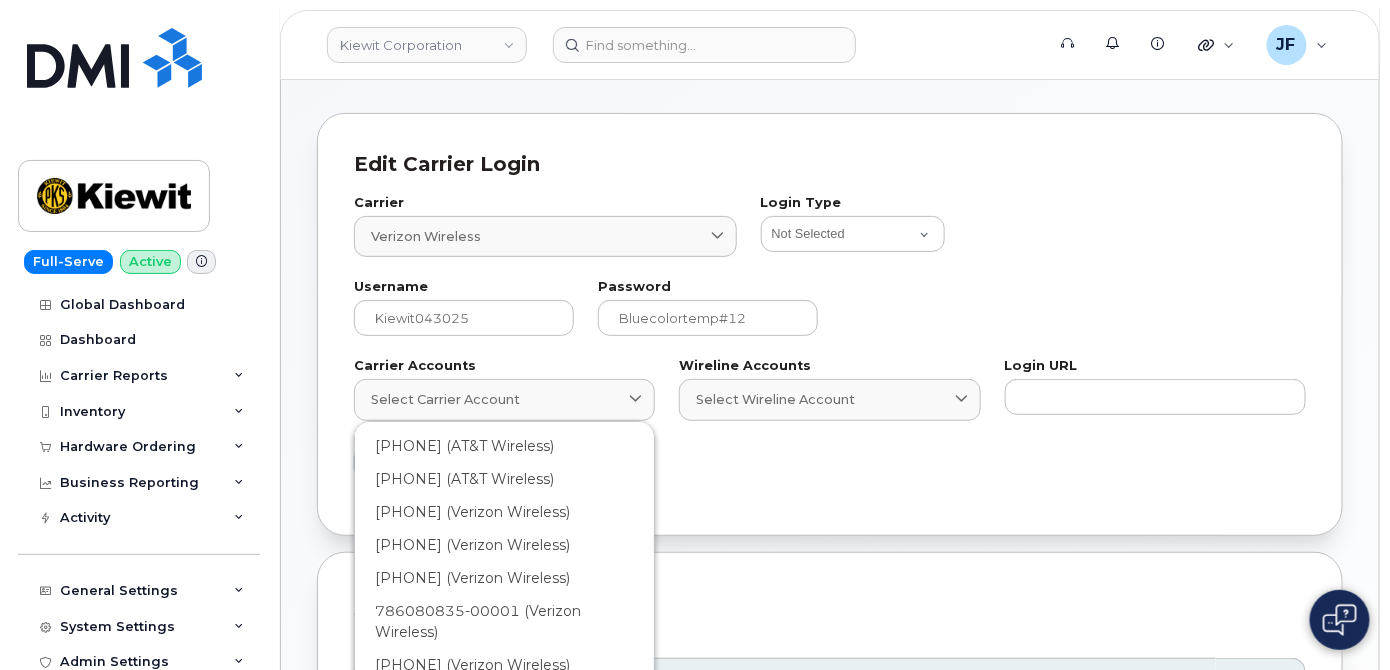 scroll, scrollTop: 181, scrollLeft: 0, axis: vertical 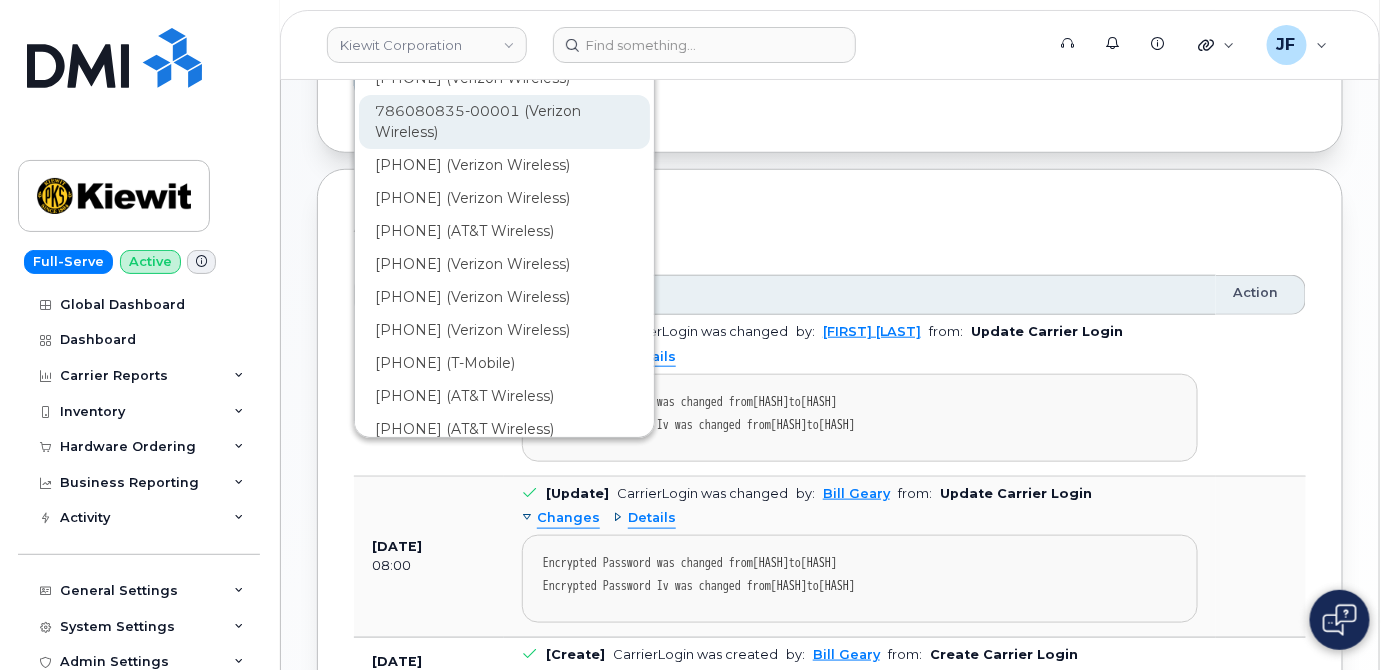 click on "786080835-00001 (Verizon Wireless)" 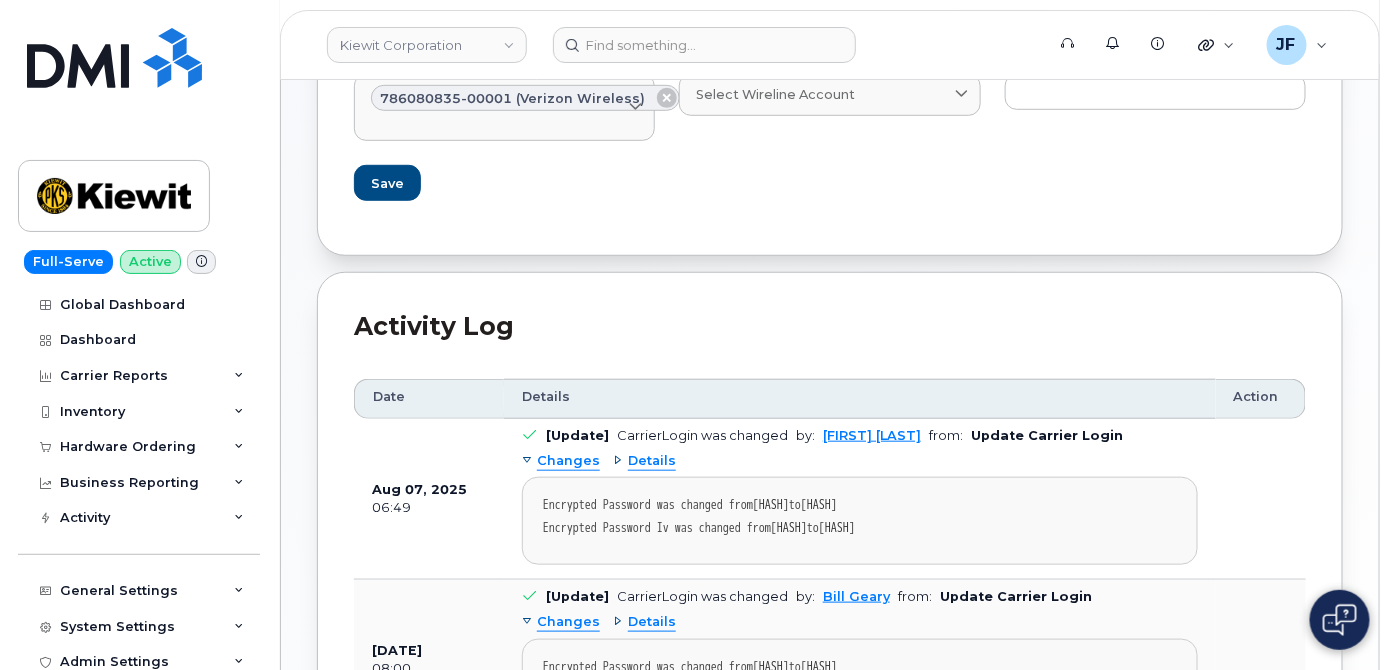 scroll, scrollTop: 116, scrollLeft: 0, axis: vertical 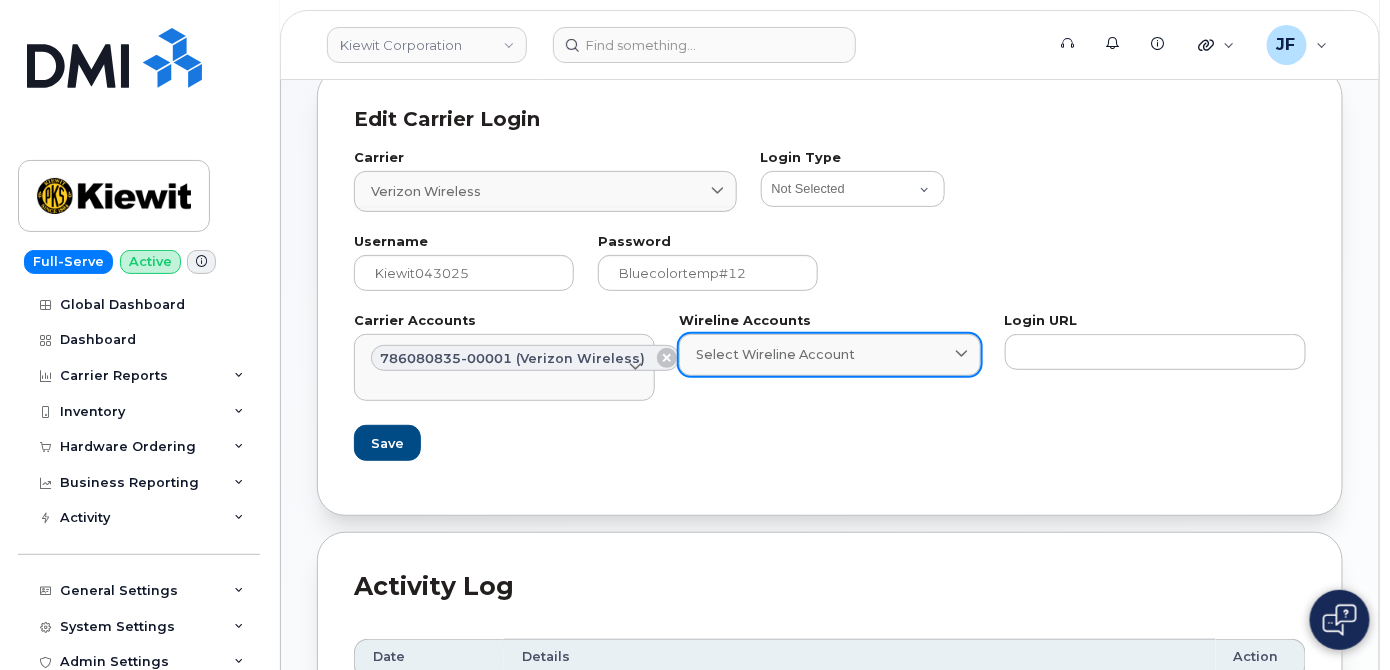 click on "Select Wireline Account" at bounding box center [829, 354] 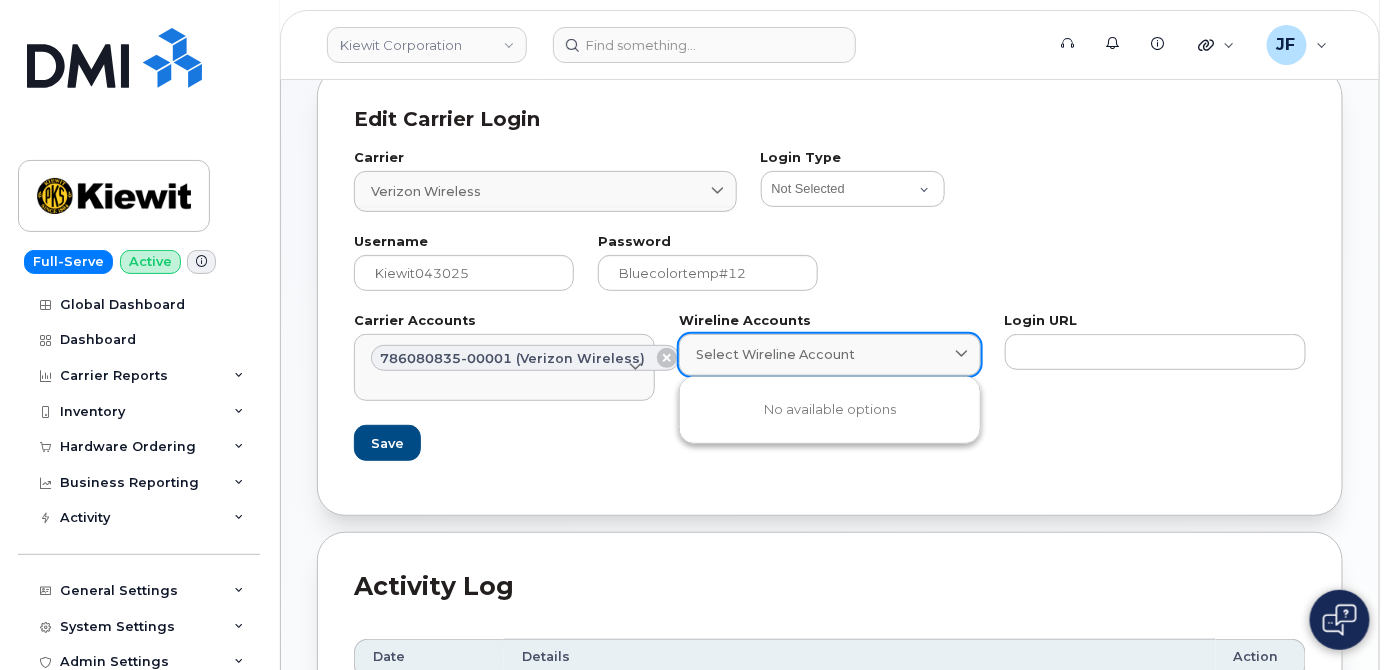 click on "Select Wireline Account" at bounding box center [829, 354] 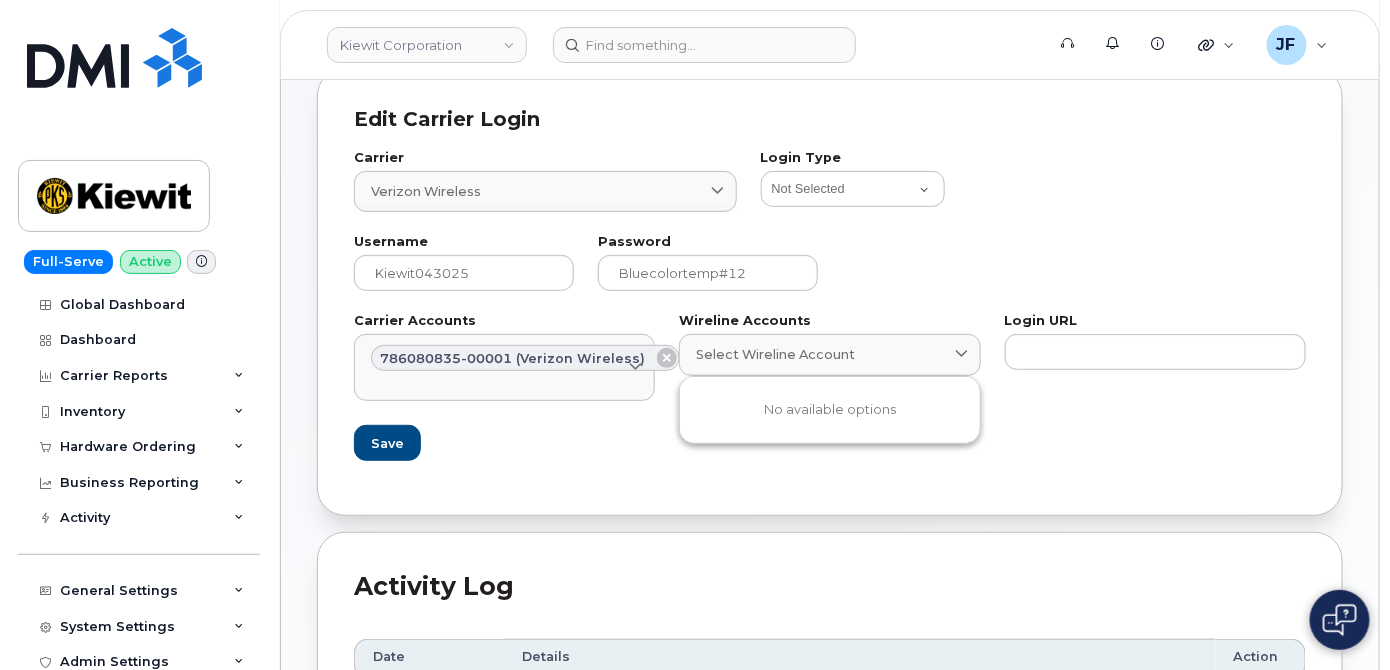 click on "Not Selected Bell Legacy eCare Login Telus IQ Telus IQ v2 Bell eOrdering Clearwest Bell Integration Login Jasper Wireless Wpci bell Solutia" 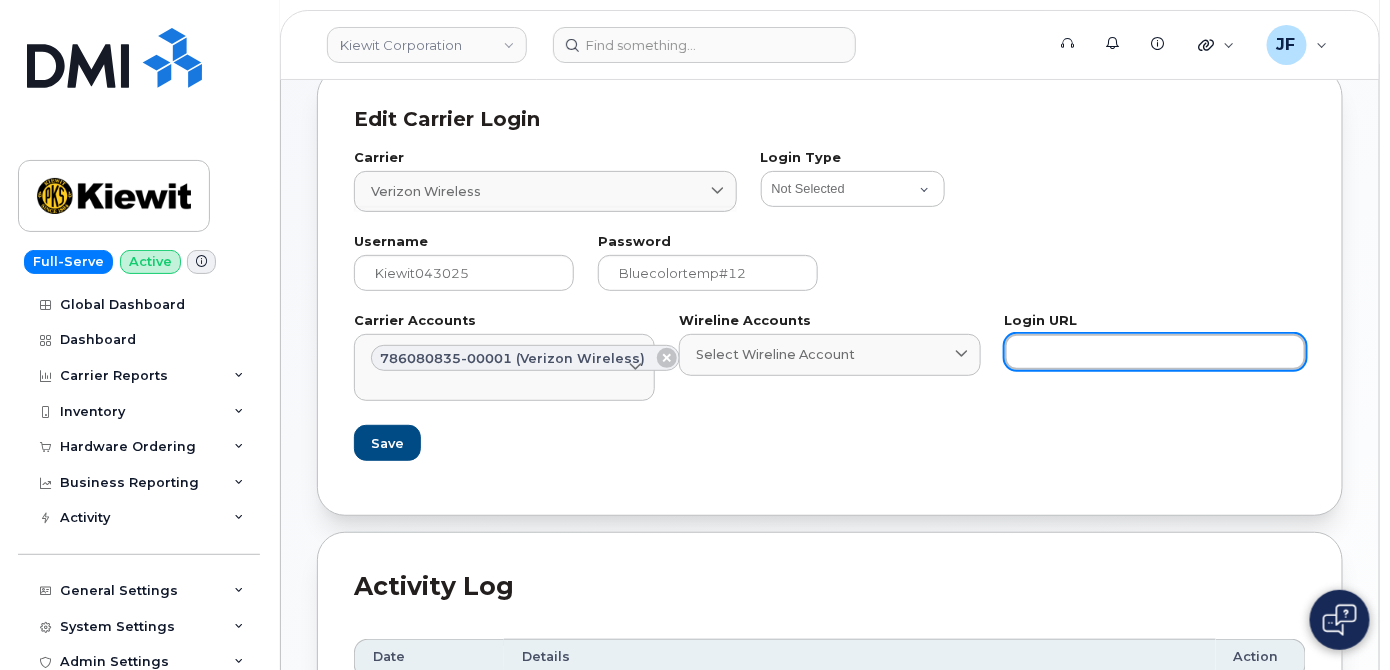 click at bounding box center (1155, 352) 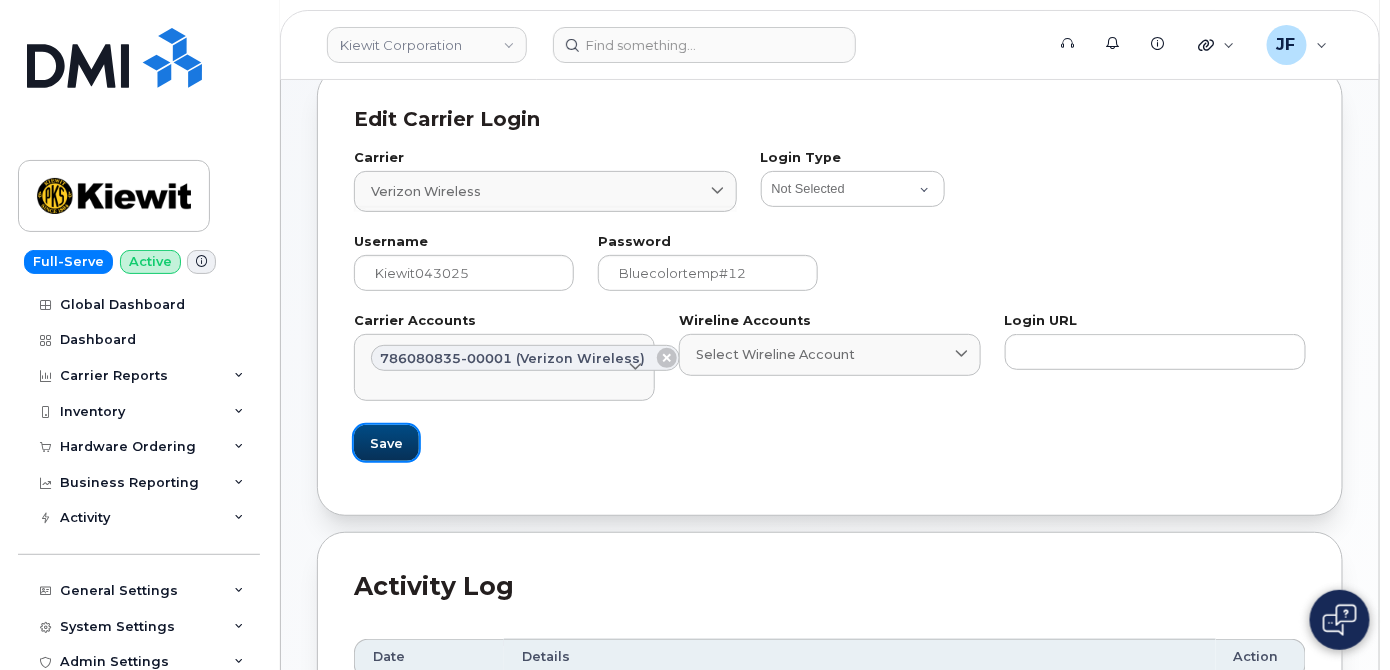 click on "Save" at bounding box center (386, 443) 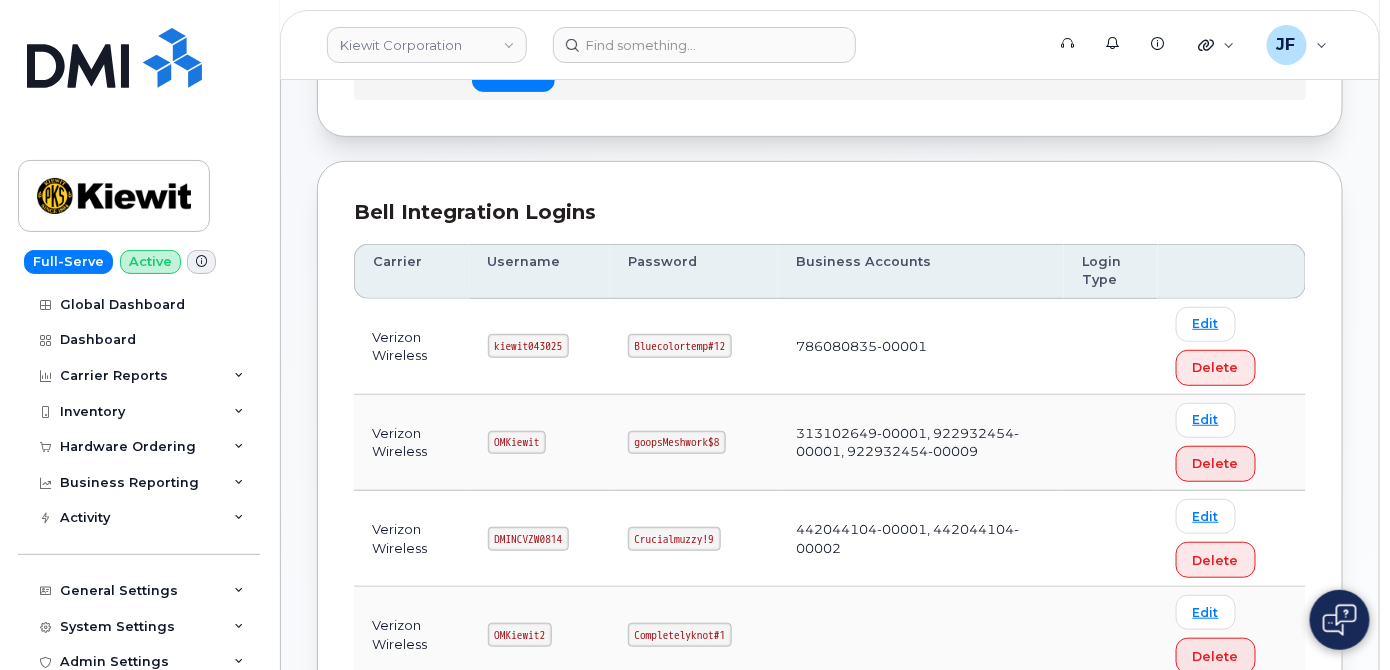 scroll, scrollTop: 181, scrollLeft: 0, axis: vertical 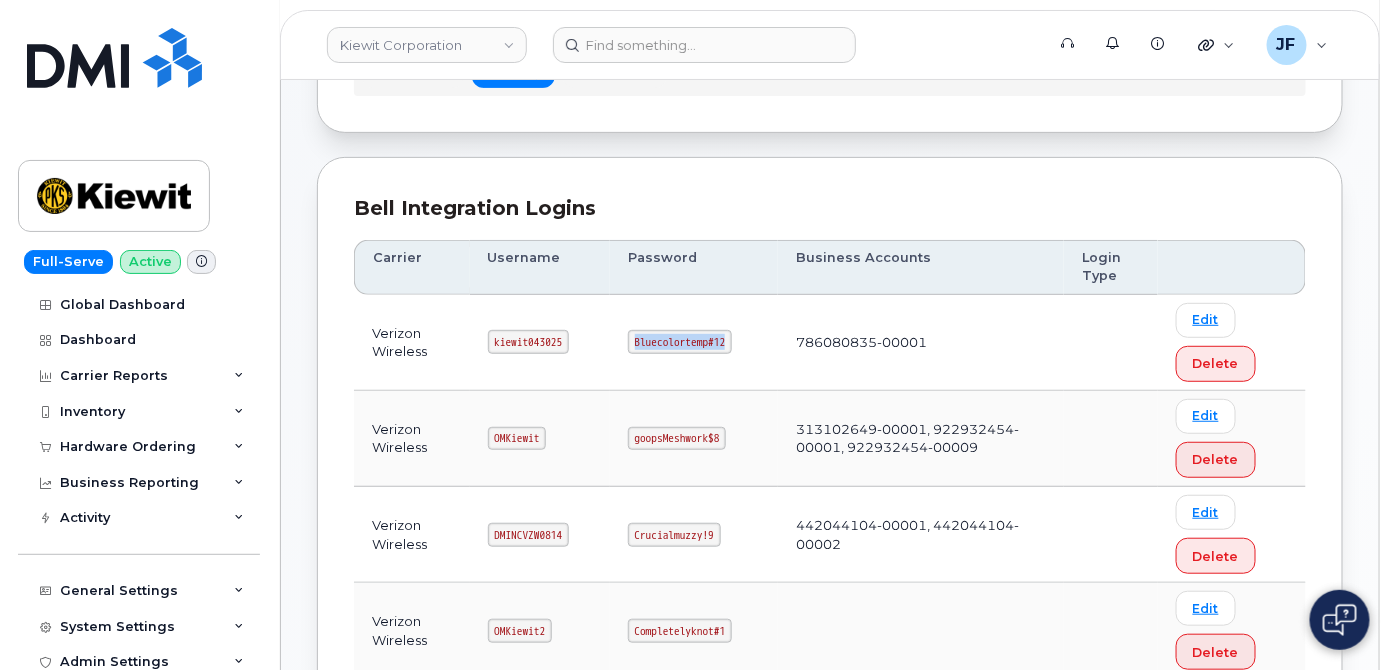 drag, startPoint x: 719, startPoint y: 338, endPoint x: 830, endPoint y: 342, distance: 111.07205 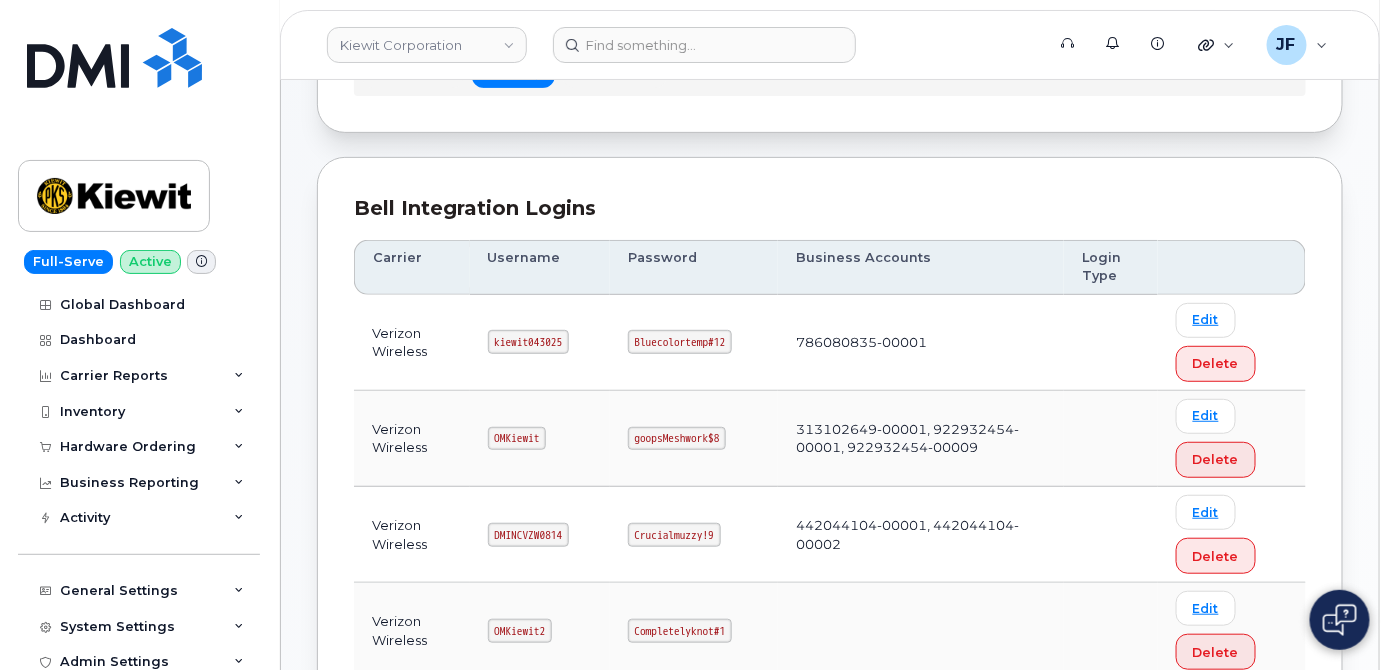 click on "kiewit043025" at bounding box center (529, 342) 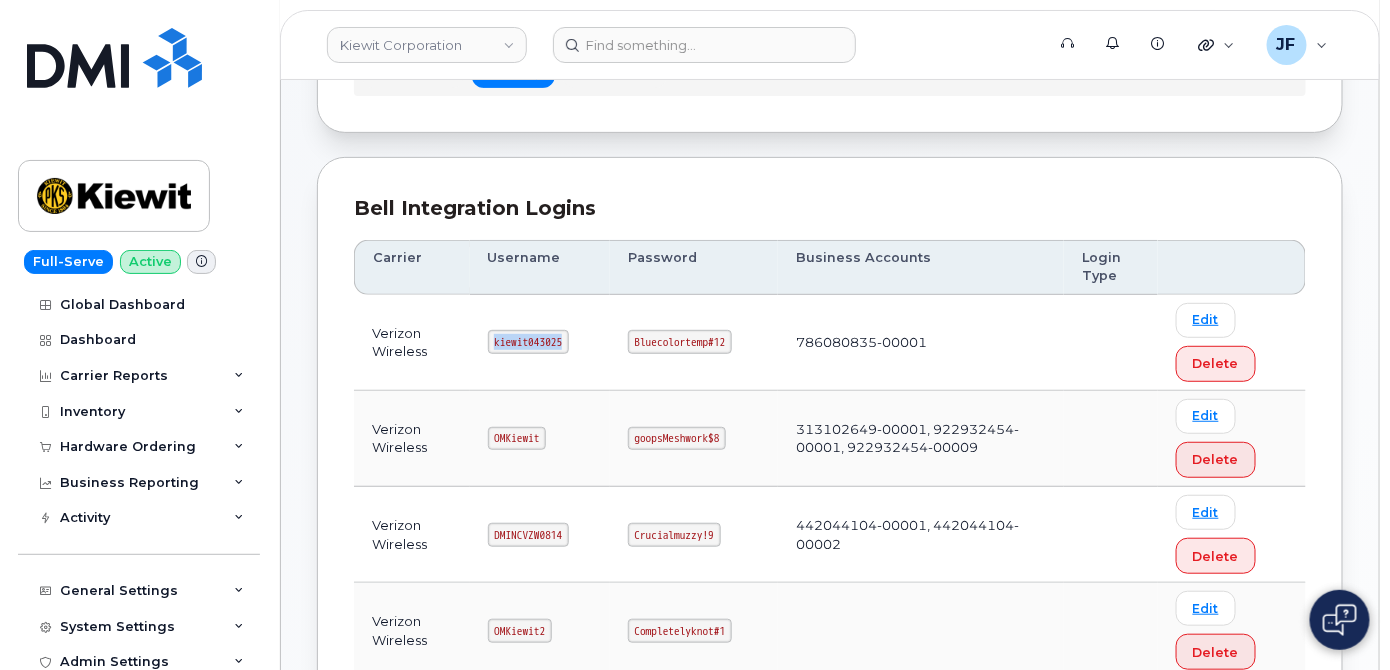 click on "kiewit043025" at bounding box center [529, 342] 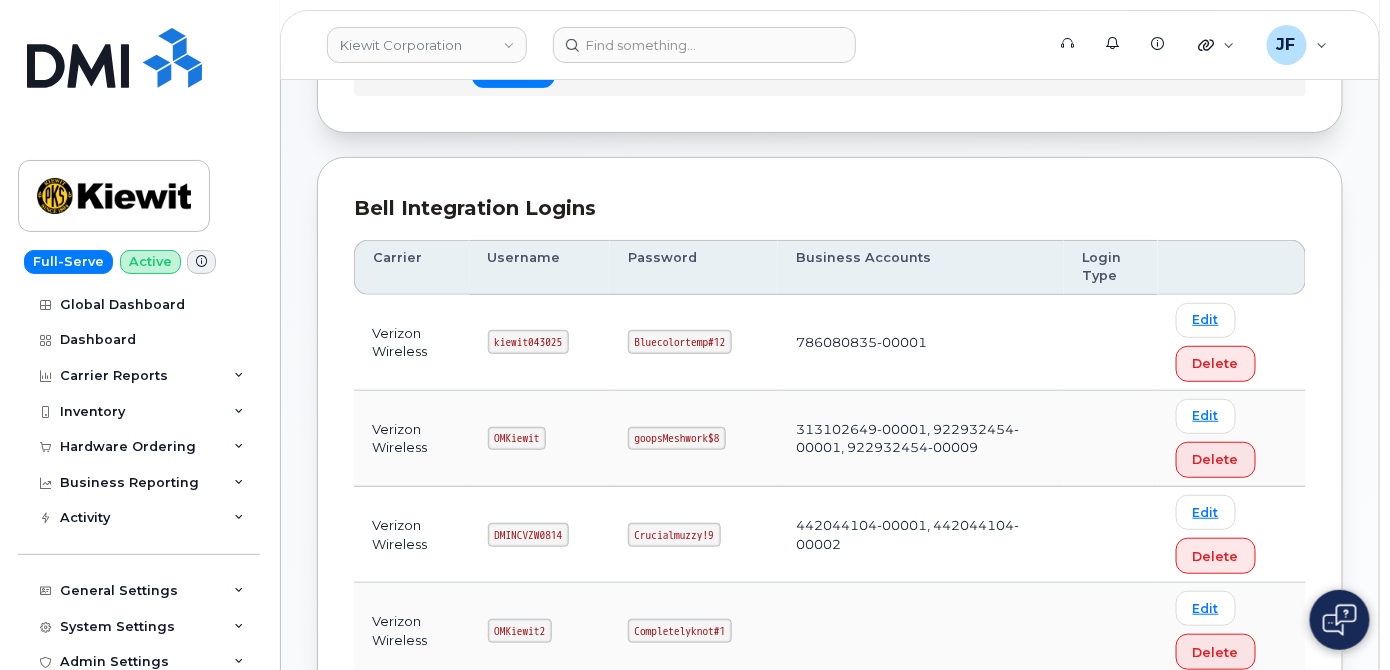 click on "Bluecolortemp#12" at bounding box center (680, 342) 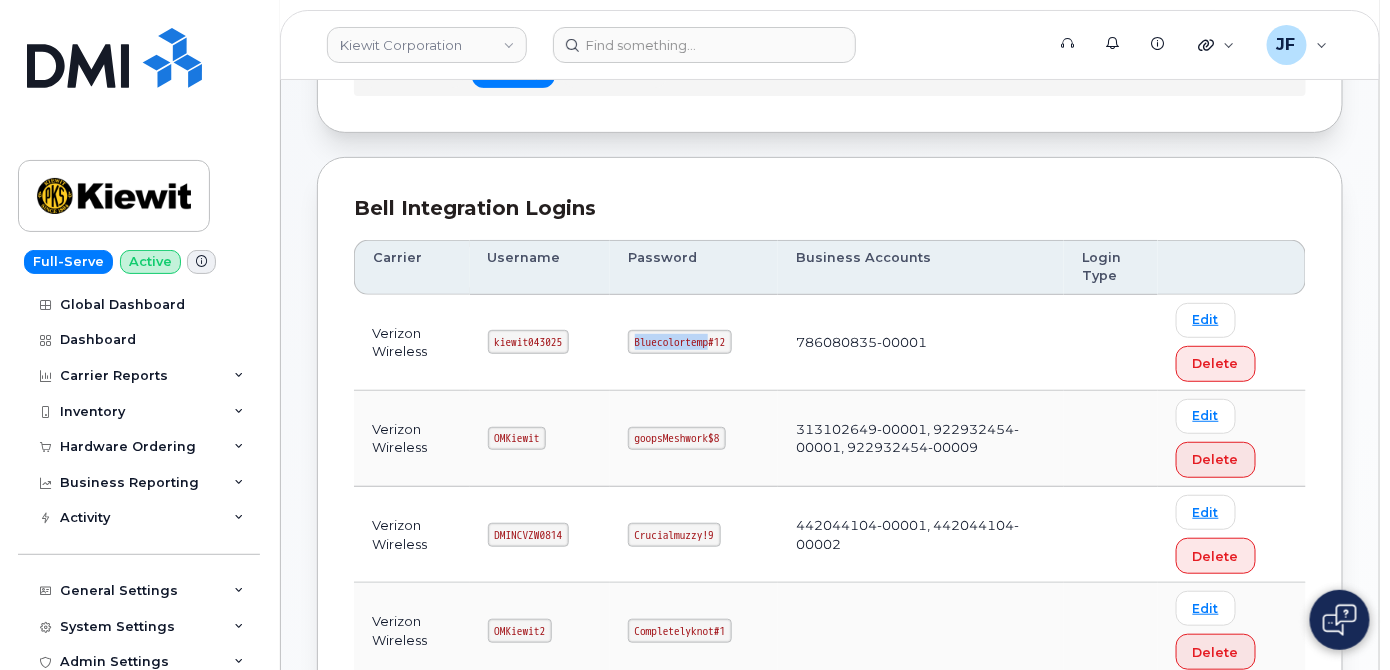 click on "Bluecolortemp#12" at bounding box center (680, 342) 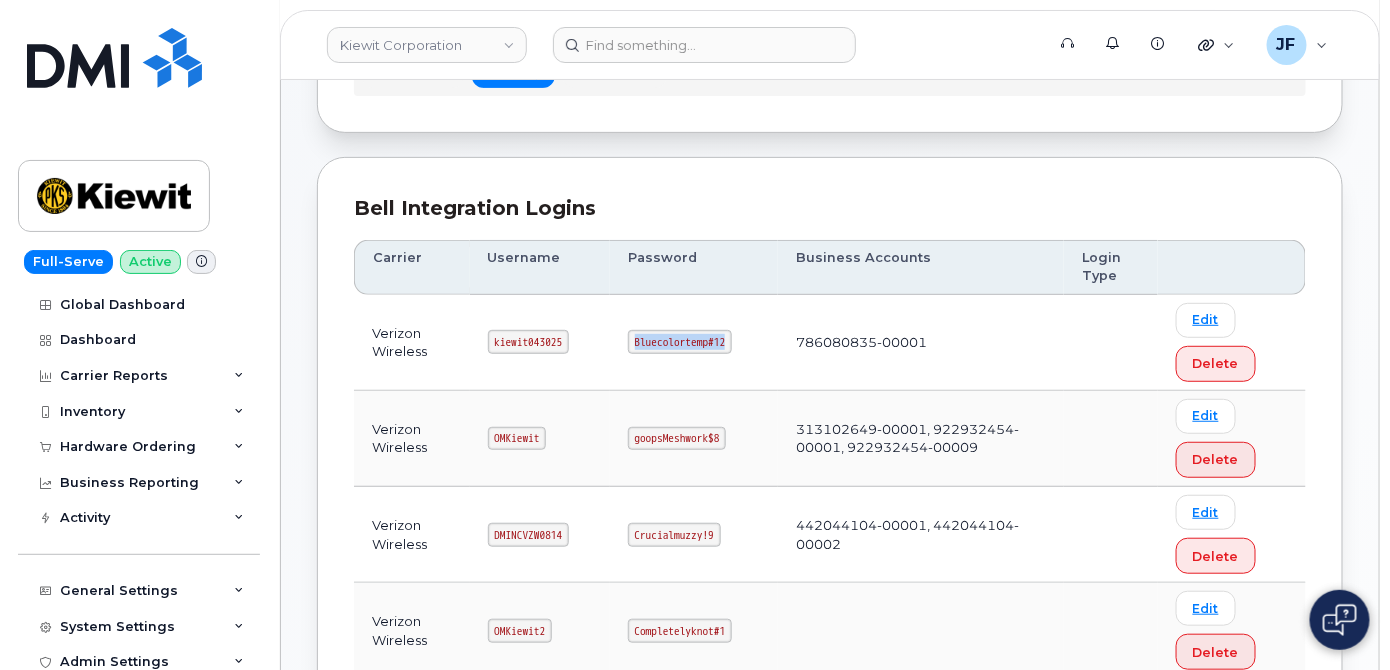 click on "Bluecolortemp#12" at bounding box center (680, 342) 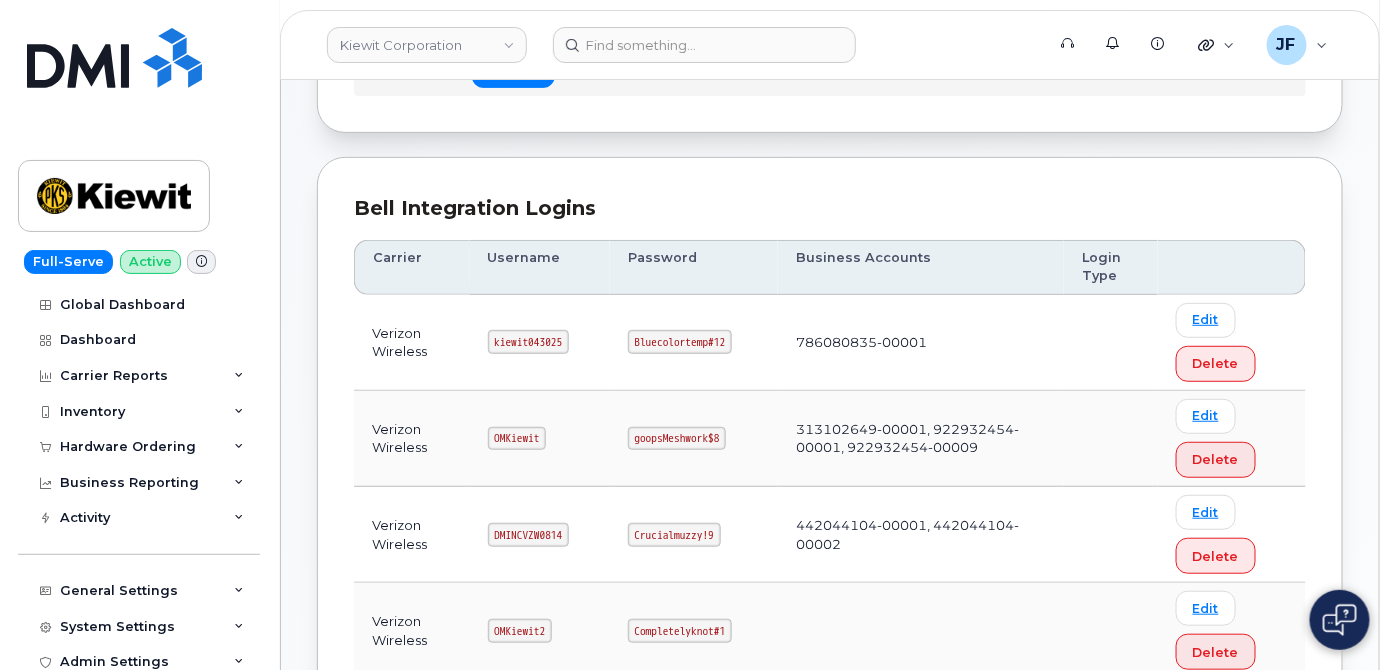 click on "kiewit043025" at bounding box center [529, 342] 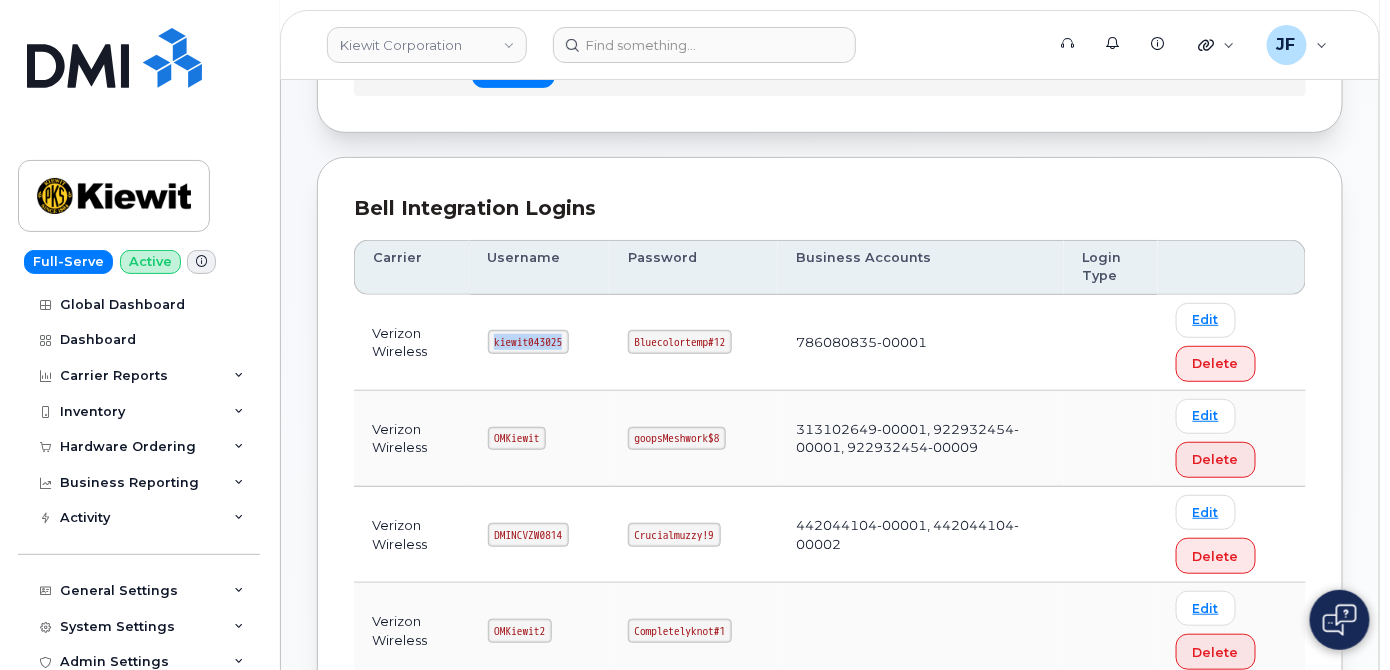 click on "kiewit043025" at bounding box center (529, 342) 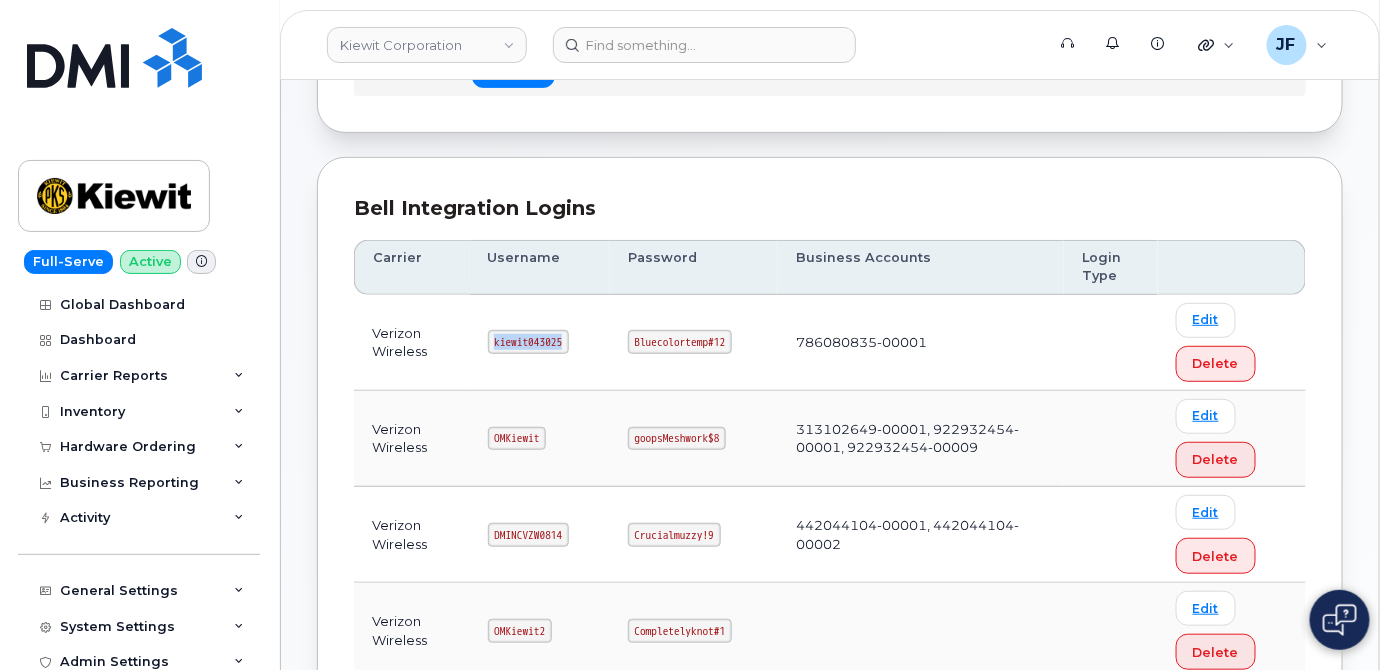 click on "kiewit043025" at bounding box center [529, 342] 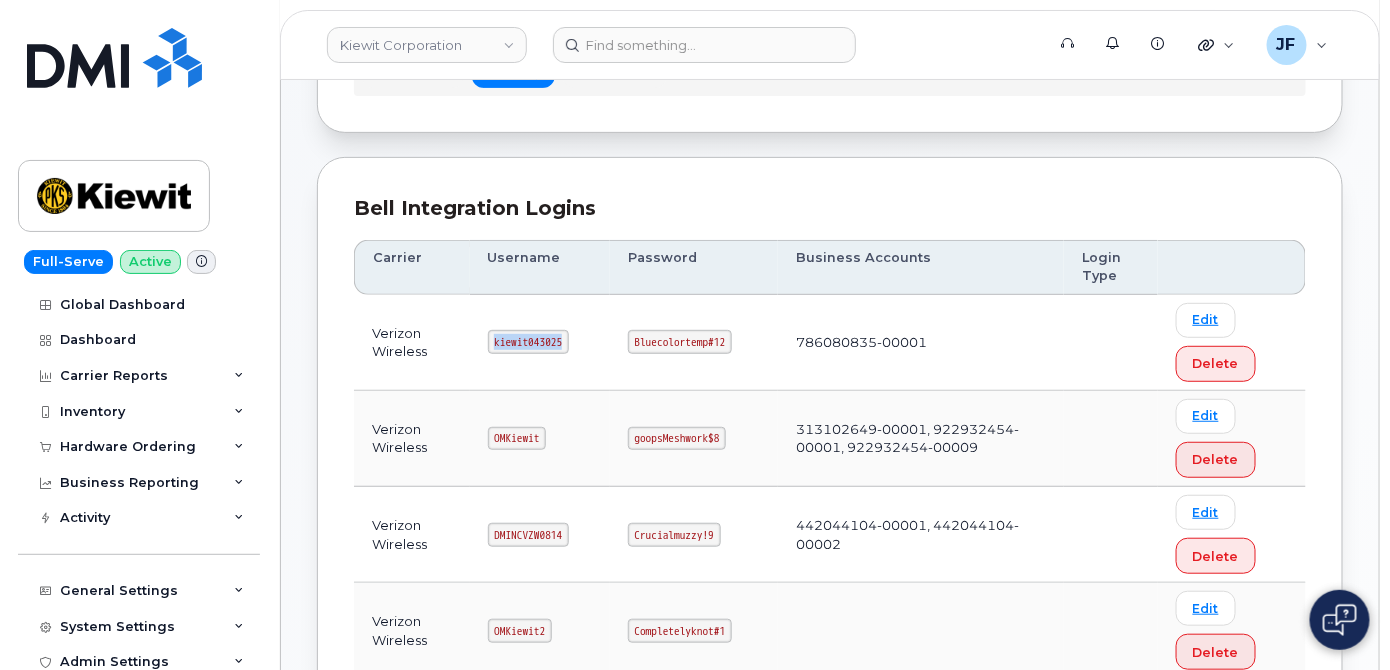 click on "kiewit043025" at bounding box center (529, 342) 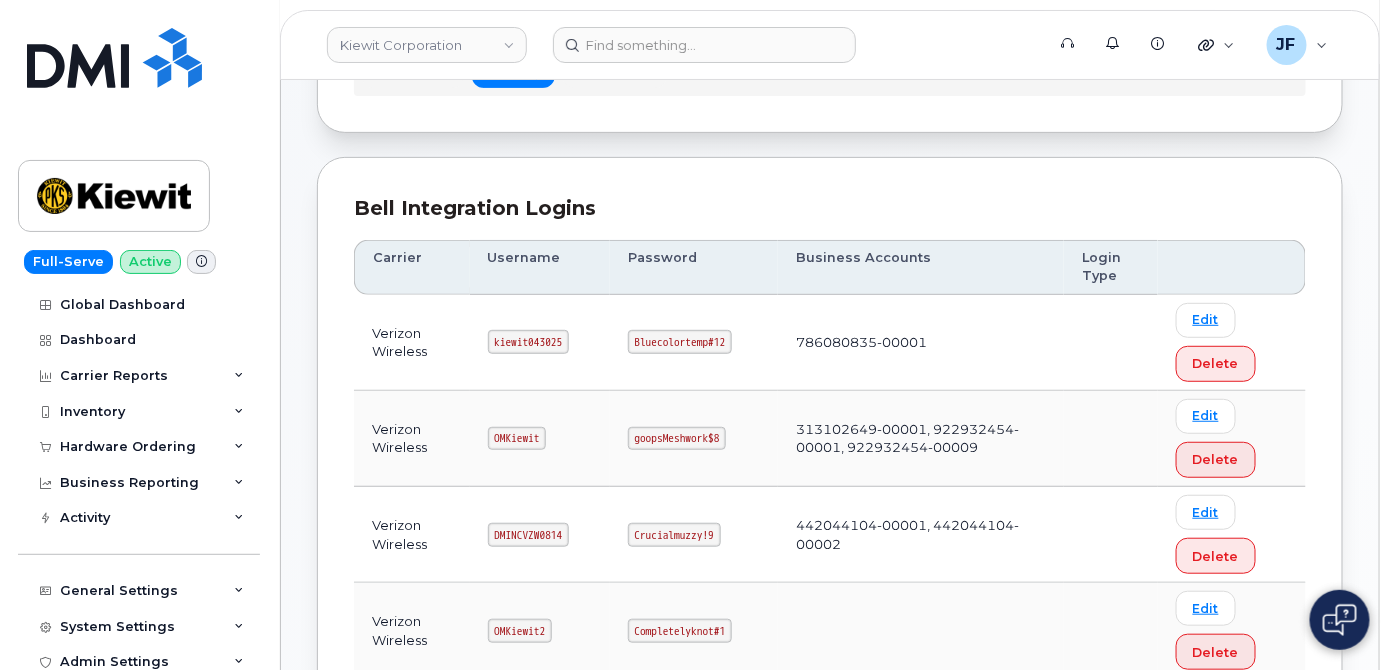 click on "Carrier Logins Add Carrier Login Accounts Logins Bell NAGs Bell Integration Logins Carrier Username Password Business Accounts Login Type Verizon Wireless [USERNAME] [PASSWORD] [PHONE], [PHONE], [PHONE], [PHONE] Edit Delete Verizon Wireless [USERNAME] [PASSWORD] [PHONE], [PHONE] Edit Delete Verizon Wireless [USERNAME] [PASSWORD] [PHONE], [PHONE] Edit Delete AT&T Wireless [EMAIL] [PASSWORD] [PHONE] Edit Delete Verizon Wireless [USERNAME] [EMAIL] [PASSWORD] [PHONE] Edit Delete AT&T Wireless [EMAIL] [PASSWORD] [PHONE], [PHONE], [PHONE], [PHONE] Edit Delete T-Mobile [EMAIL] [PASSWORD] [PHONE] Edit Delete AT&T Wireless [USERNAME] [PASSWORD] [PHONE] Edit Delete AT&T Wireless [USERNAME] [PASSWORD] [PHONE] Edit Delete AT&T Wireless [USERNAME] [PASSWORD] [PHONE]" at bounding box center [830, 767] 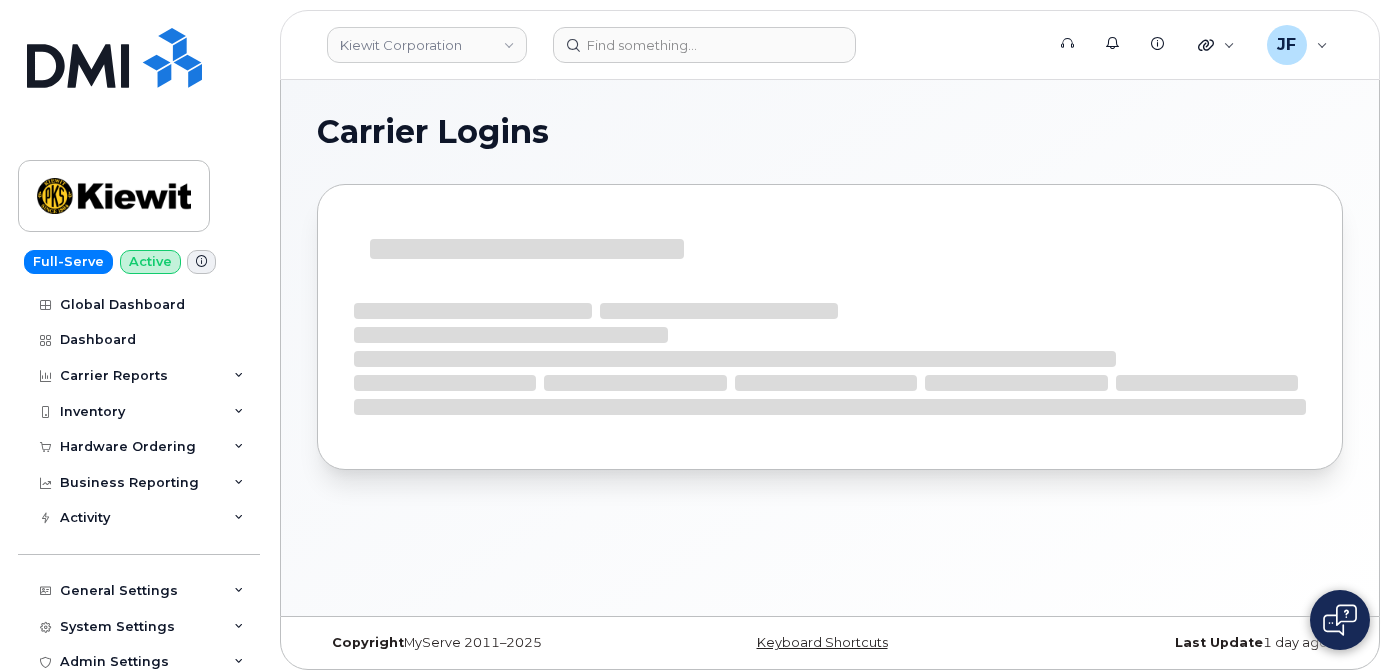scroll, scrollTop: 0, scrollLeft: 0, axis: both 